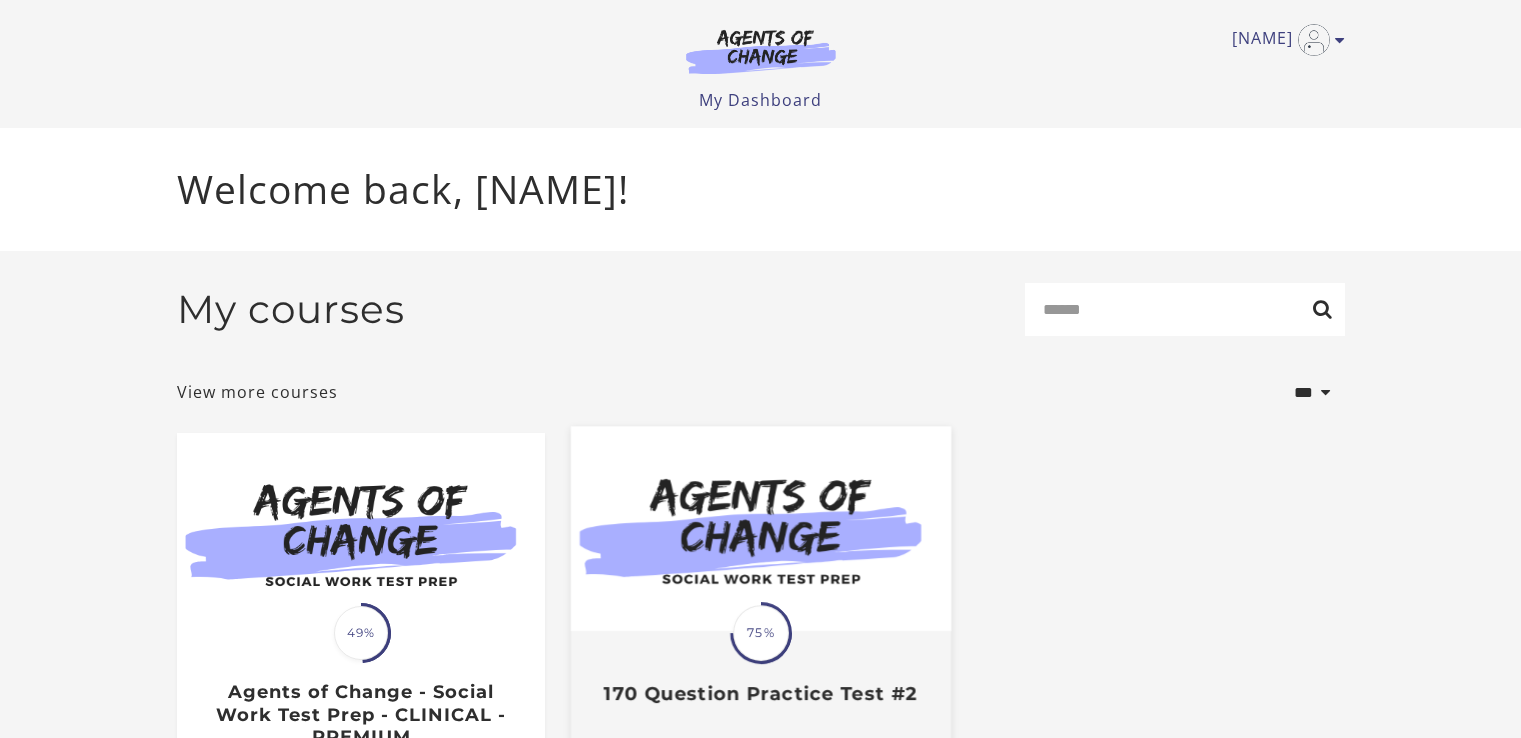 scroll, scrollTop: 0, scrollLeft: 0, axis: both 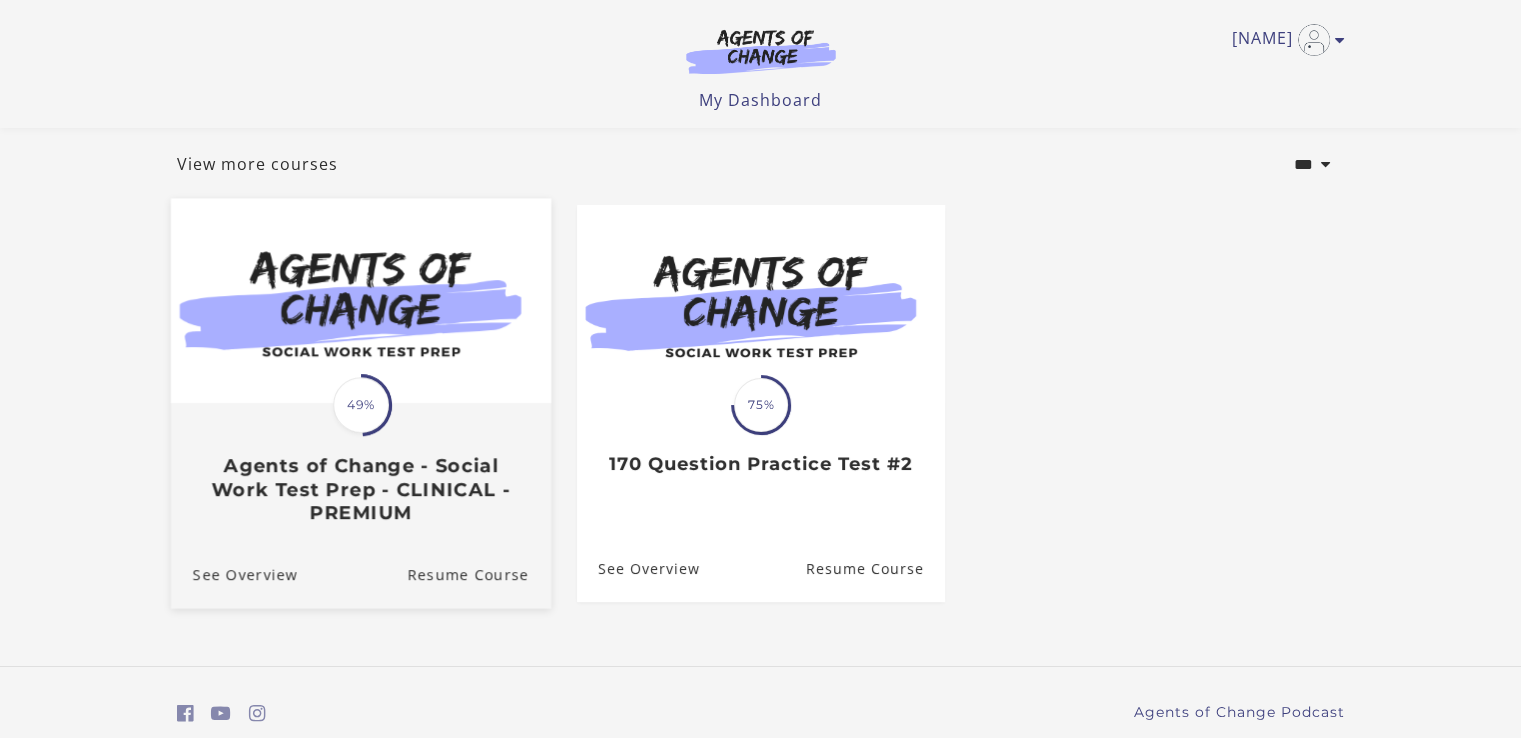 click at bounding box center (360, 301) 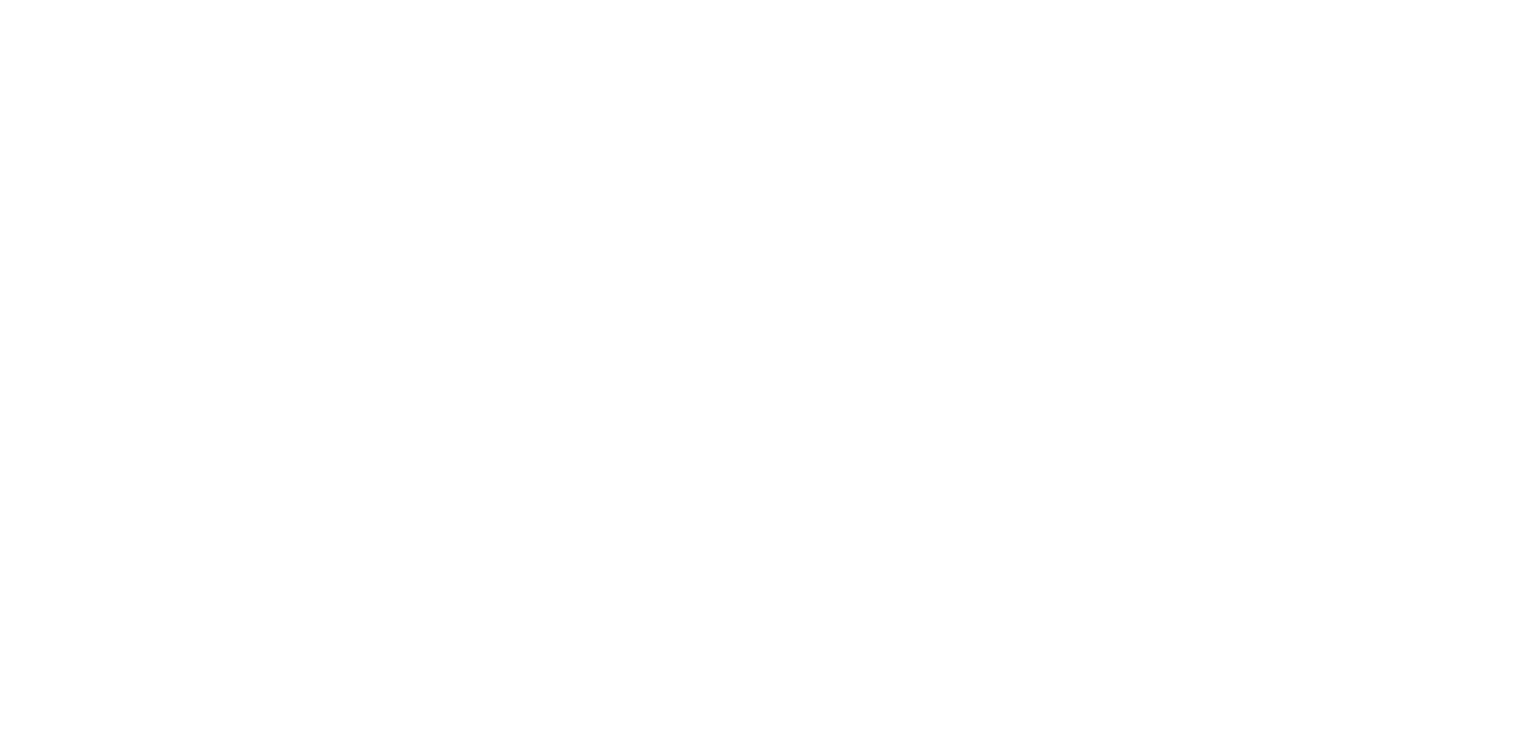 scroll, scrollTop: 0, scrollLeft: 0, axis: both 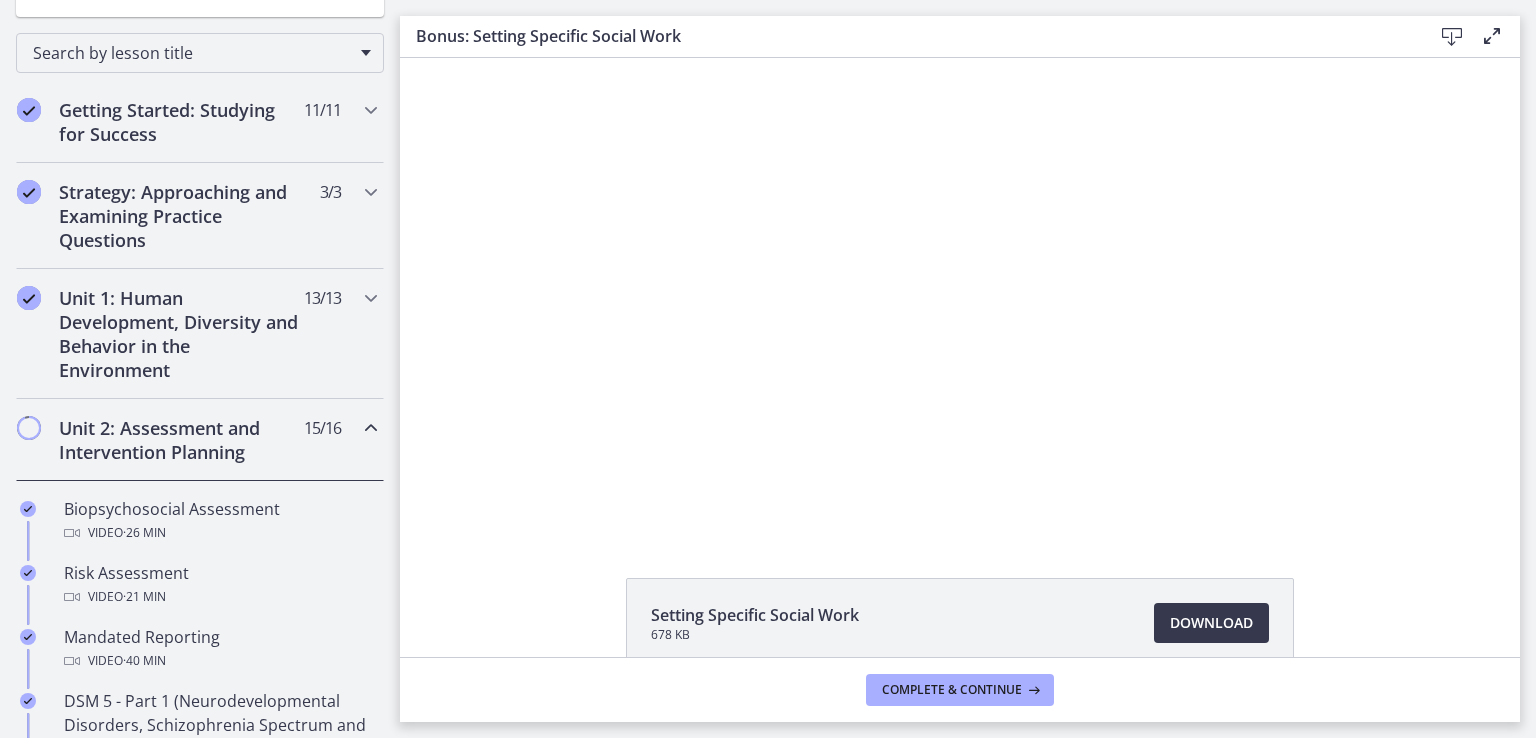 click on "Click for sound
@keyframes VOLUME_SMALL_WAVE_FLASH {
0% { opacity: 0; }
33% { opacity: 1; }
66% { opacity: 1; }
100% { opacity: 0; }
}
@keyframes VOLUME_LARGE_WAVE_FLASH {
0% { opacity: 0; }
33% { opacity: 1; }
66% { opacity: 1; }
100% { opacity: 0; }
}
.volume__small-wave {
animation: VOLUME_SMALL_WAVE_FLASH 2s infinite;
opacity: 0;
}
.volume__large-wave {
animation: VOLUME_LARGE_WAVE_FLASH 2s infinite .3s;
opacity: 0;
}
0:07 1:30" at bounding box center (960, 295) 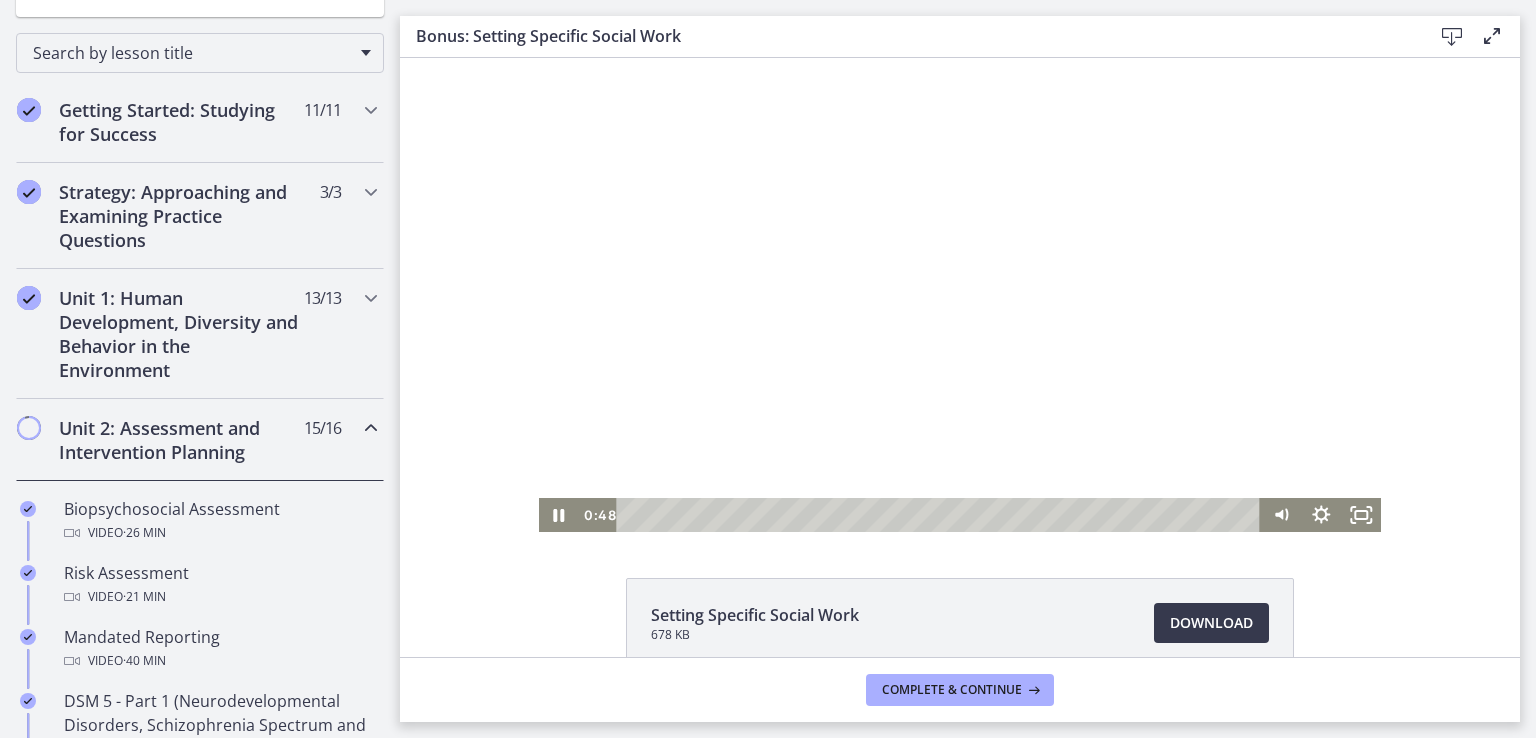 click at bounding box center [960, 295] 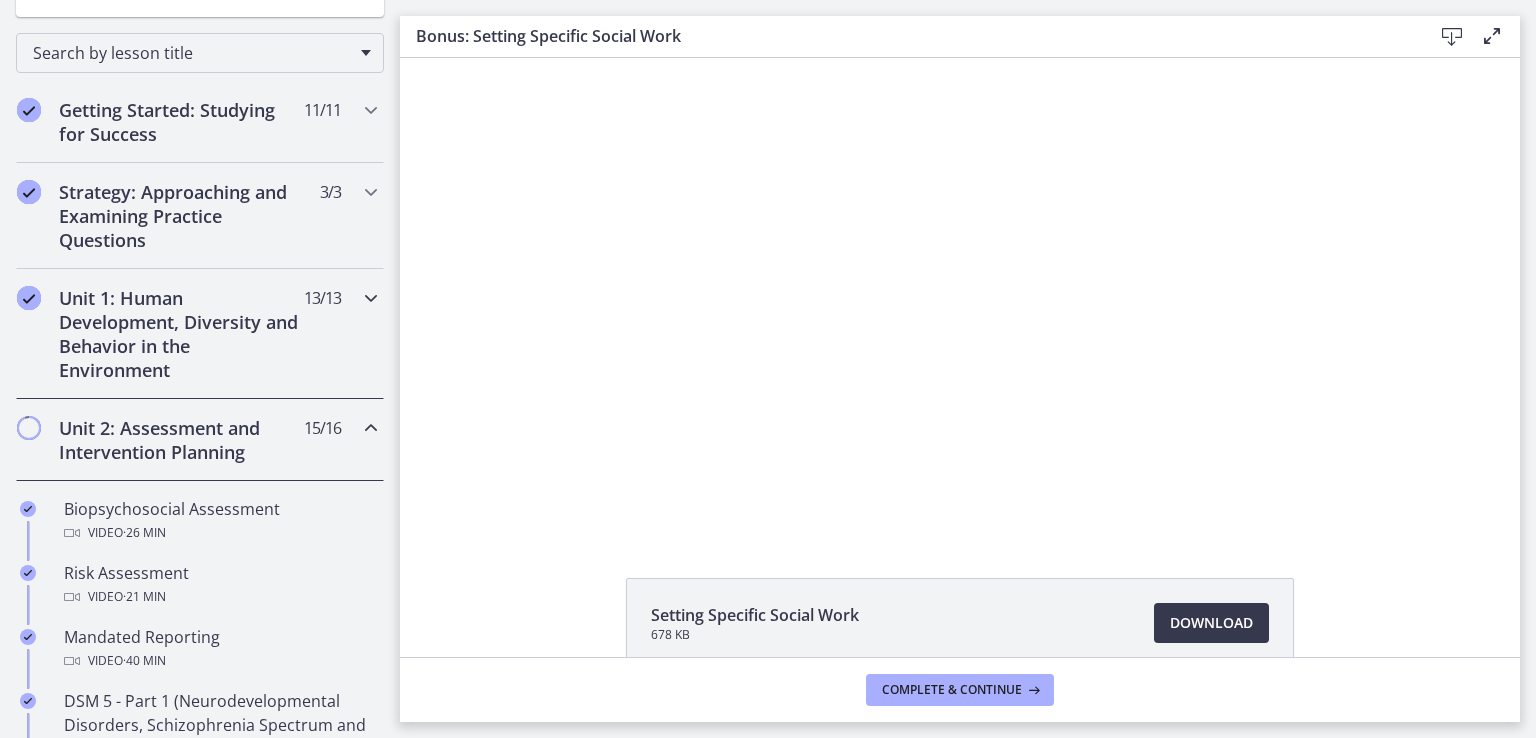 click on "Unit 1: Human Development, Diversity and Behavior in the Environment" at bounding box center [181, 334] 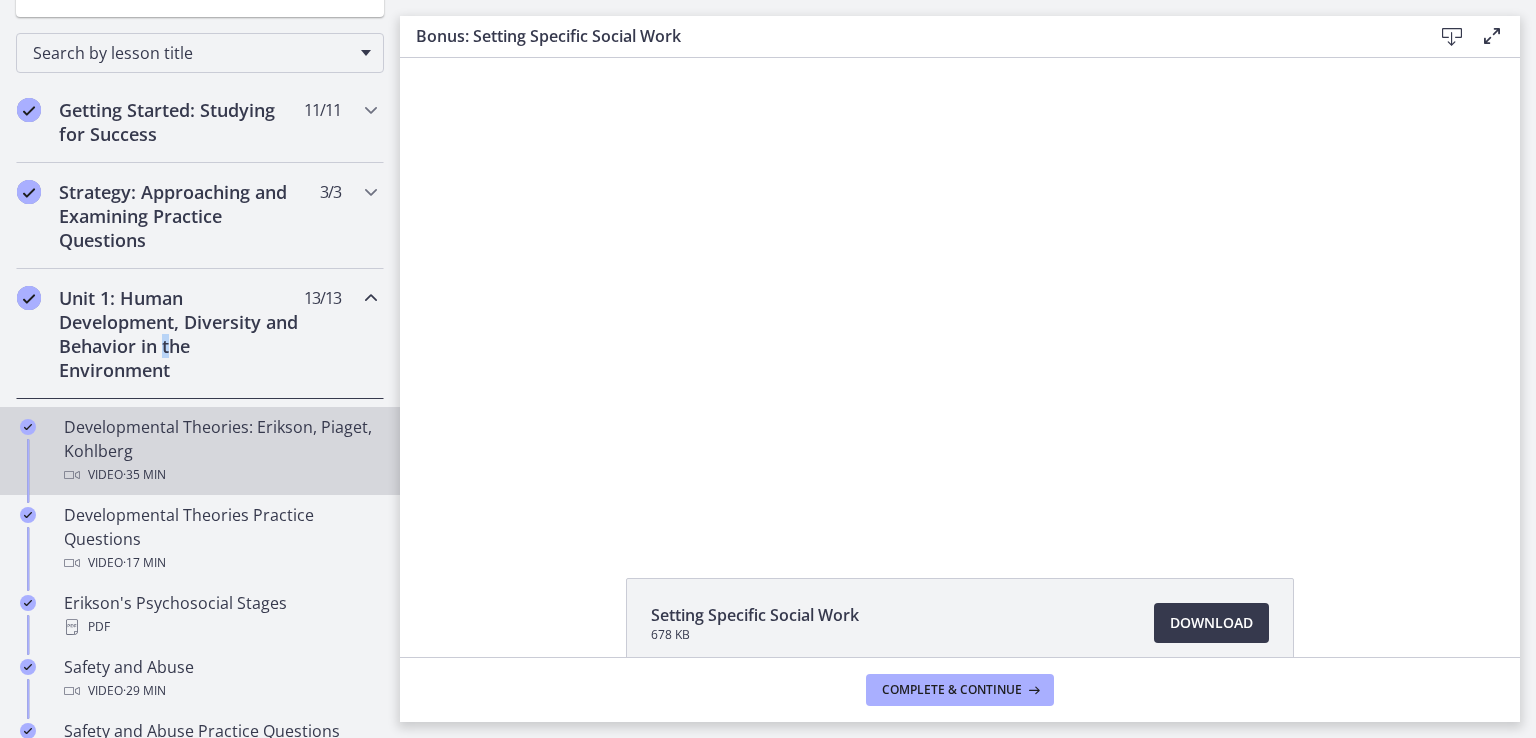 click on "Developmental Theories: Erikson, Piaget, Kohlberg
Video
·  35 min" at bounding box center (220, 451) 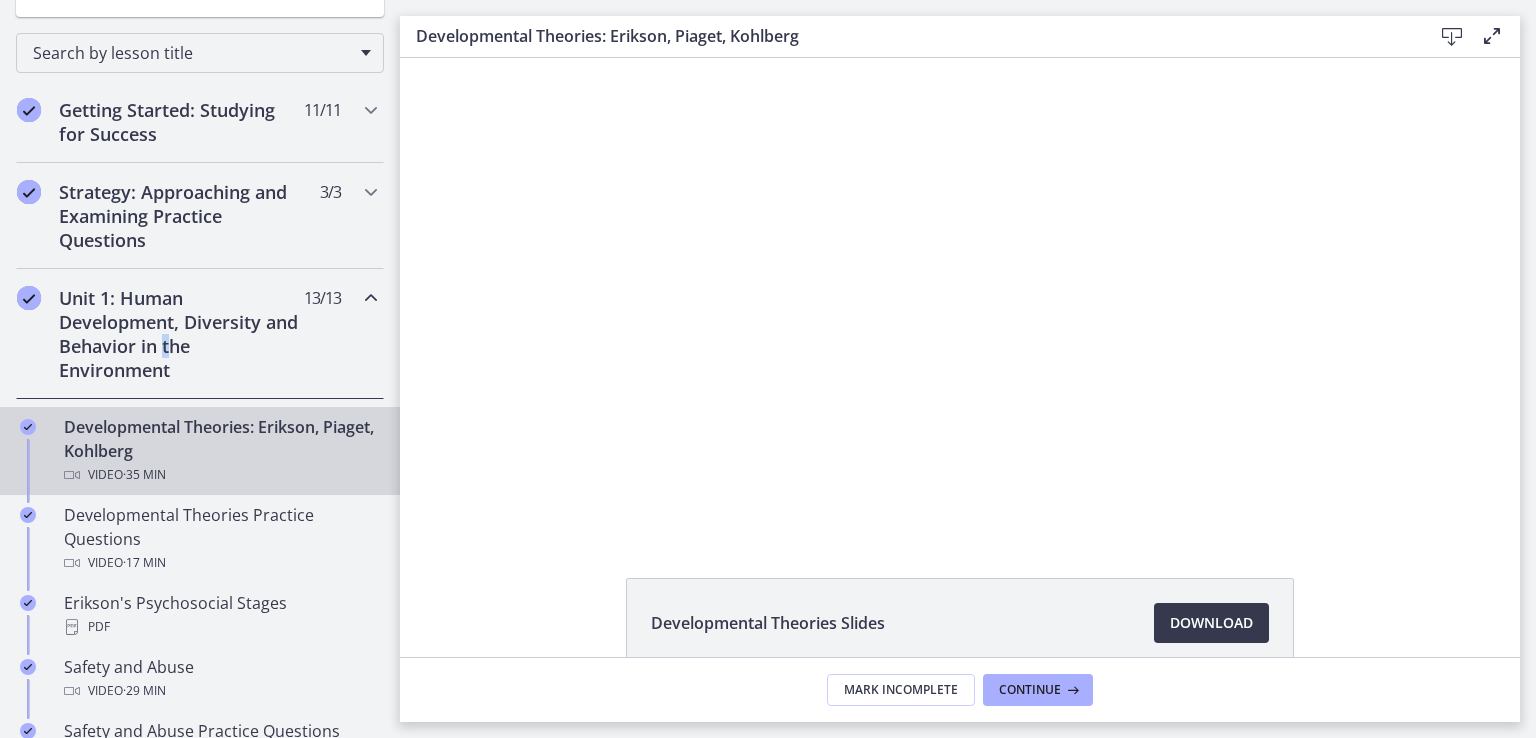 scroll, scrollTop: 0, scrollLeft: 0, axis: both 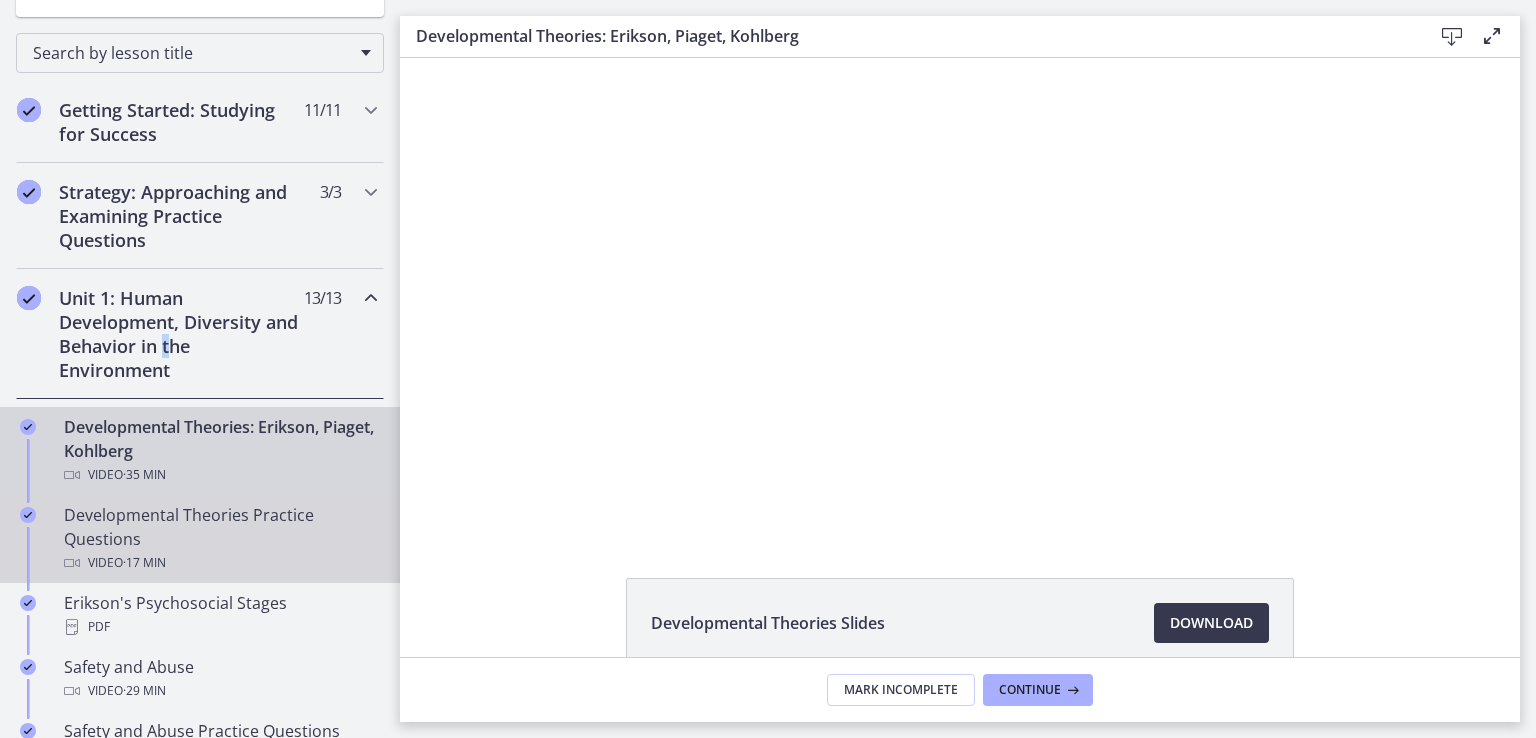 click on "Developmental Theories Practice Questions
Video
·  17 min" at bounding box center (220, 539) 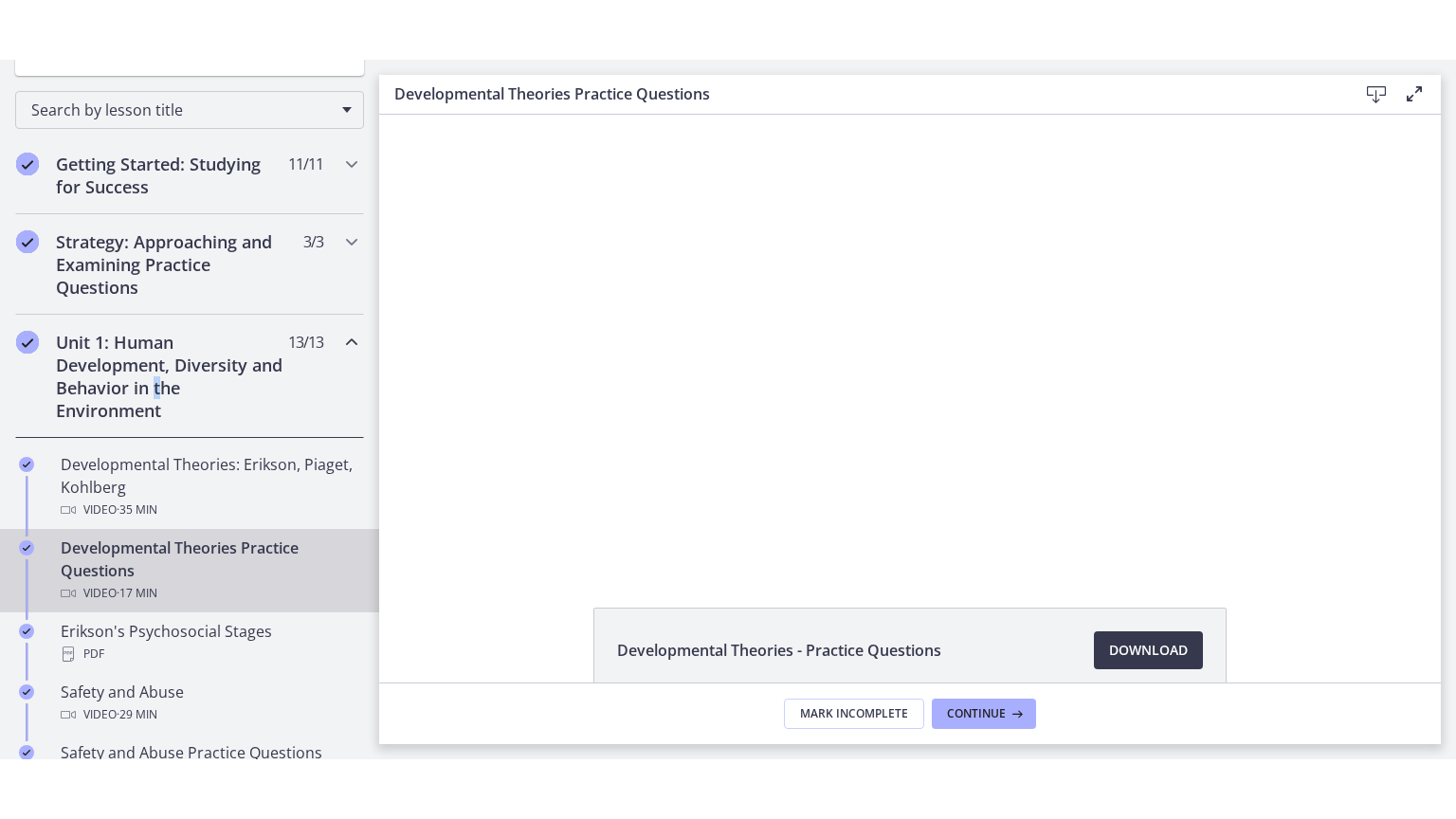 scroll, scrollTop: 0, scrollLeft: 0, axis: both 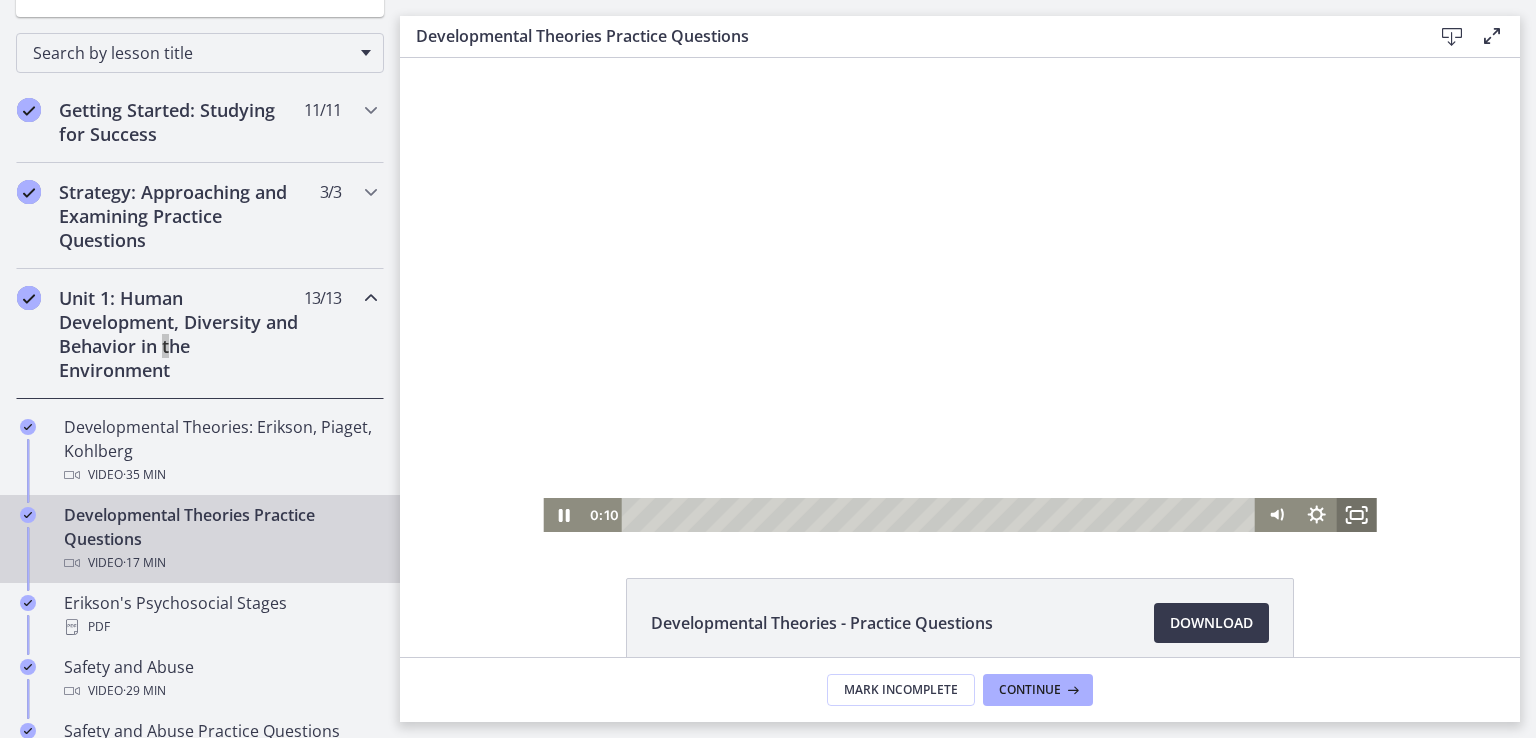 click 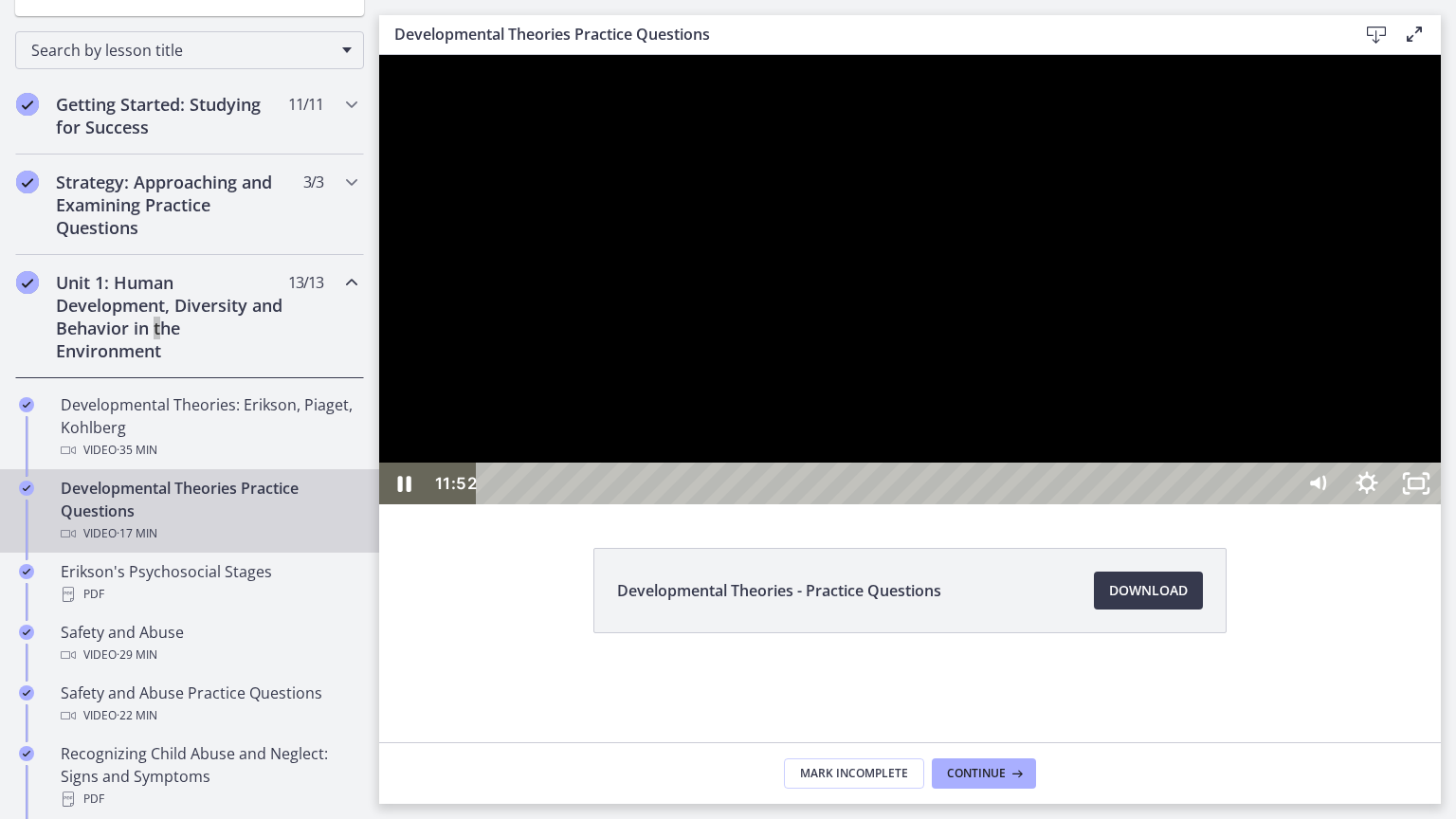 click at bounding box center [910, 280] 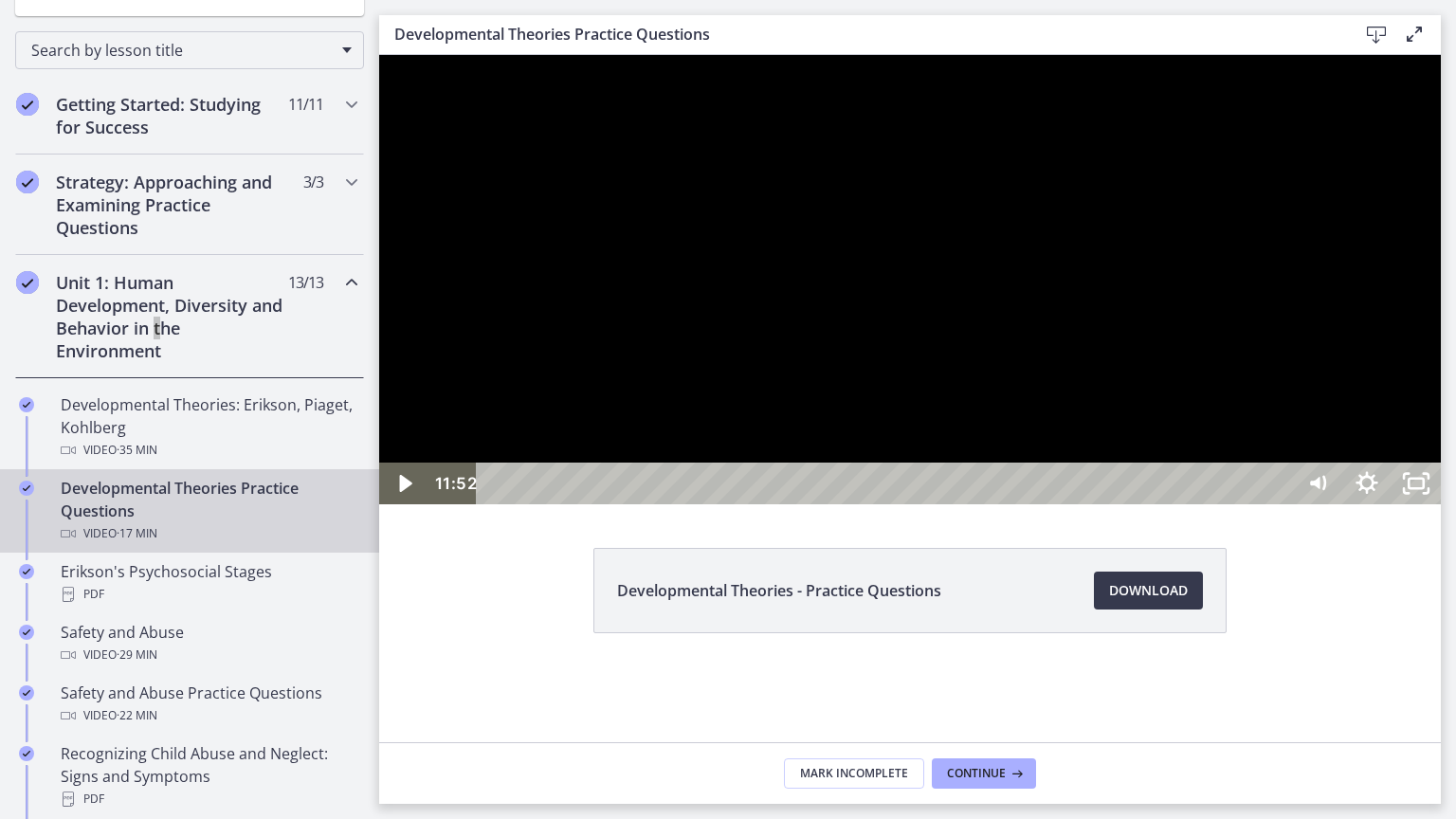 click at bounding box center [910, 280] 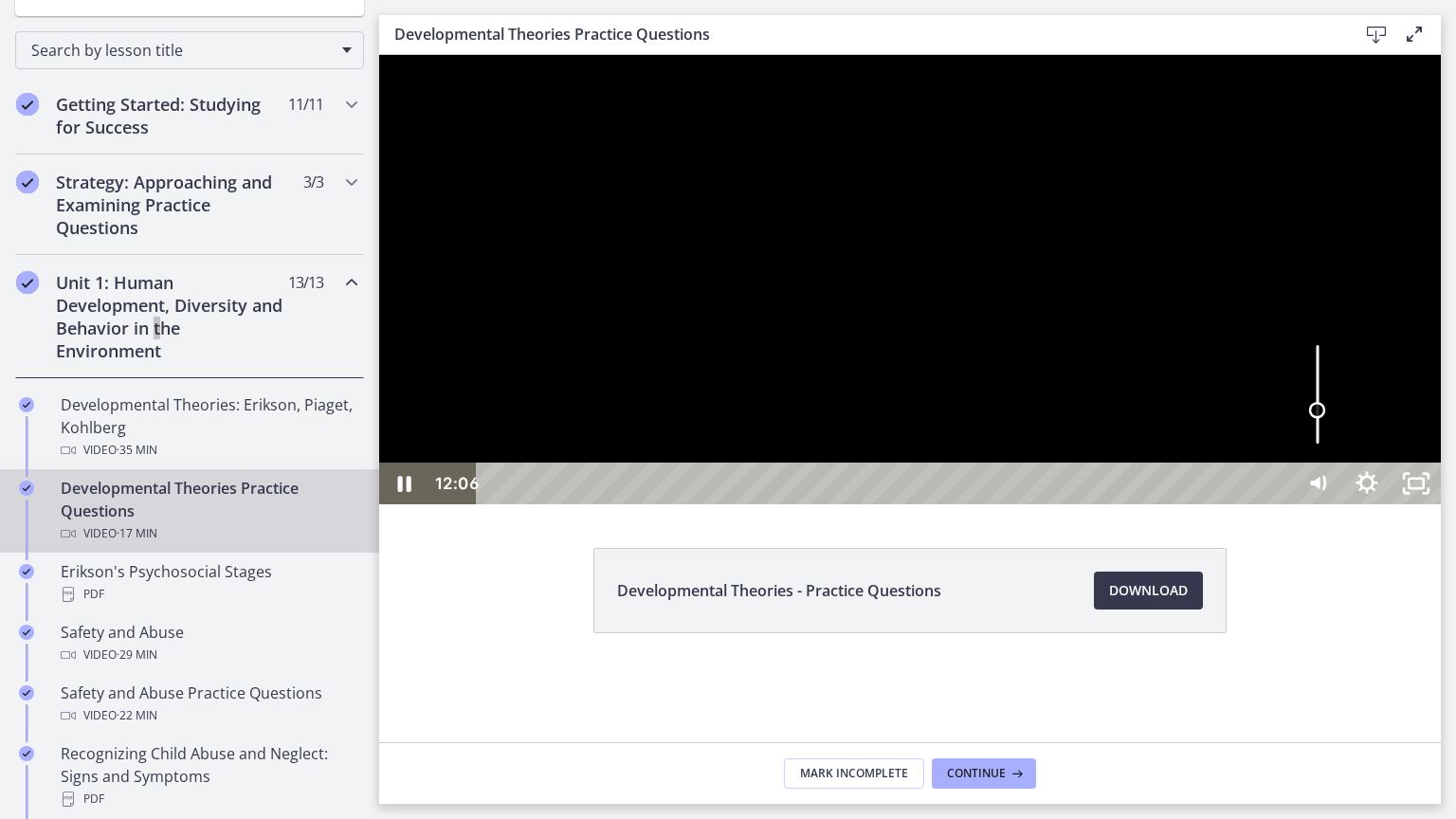 drag, startPoint x: 1714, startPoint y: 748, endPoint x: 1707, endPoint y: 780, distance: 32.756679 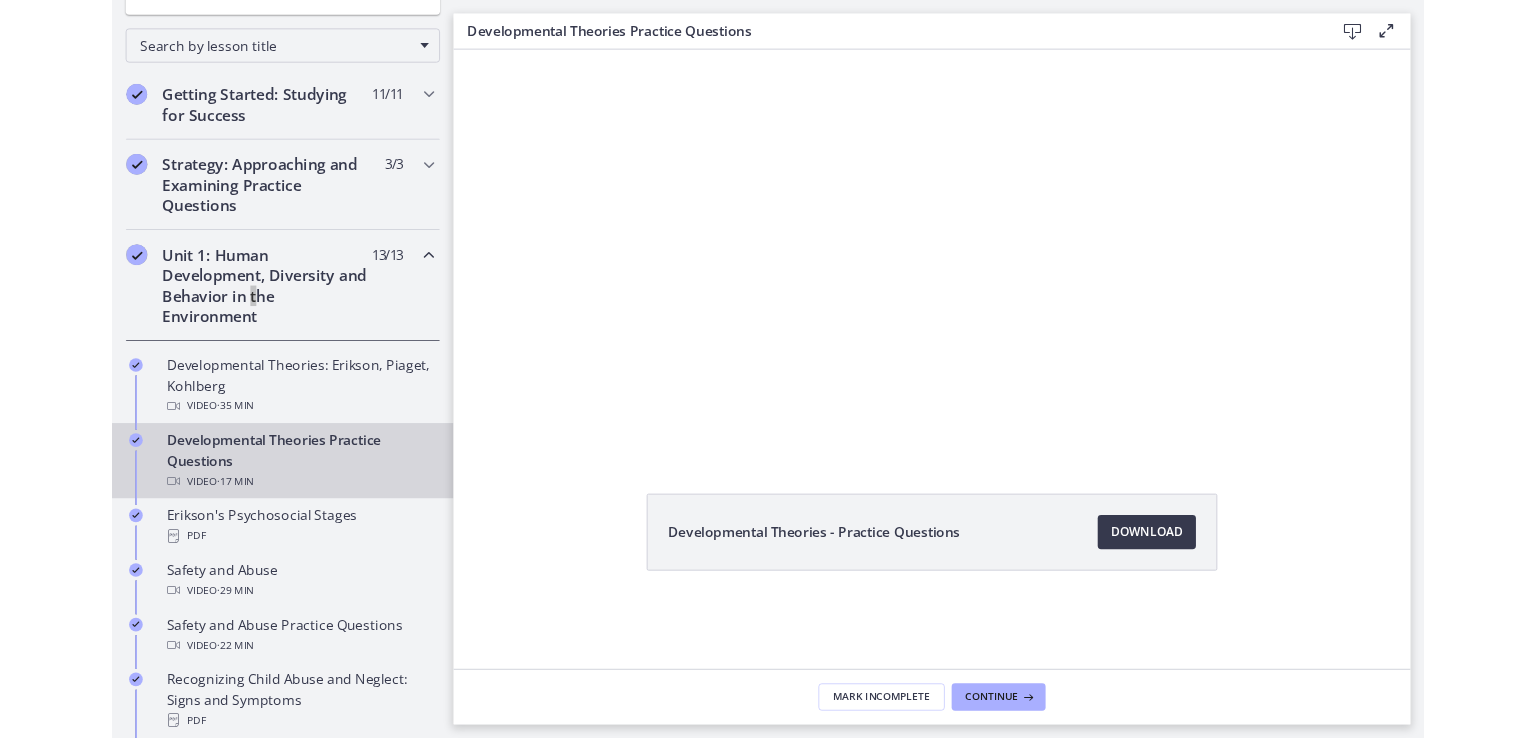 scroll, scrollTop: 0, scrollLeft: 0, axis: both 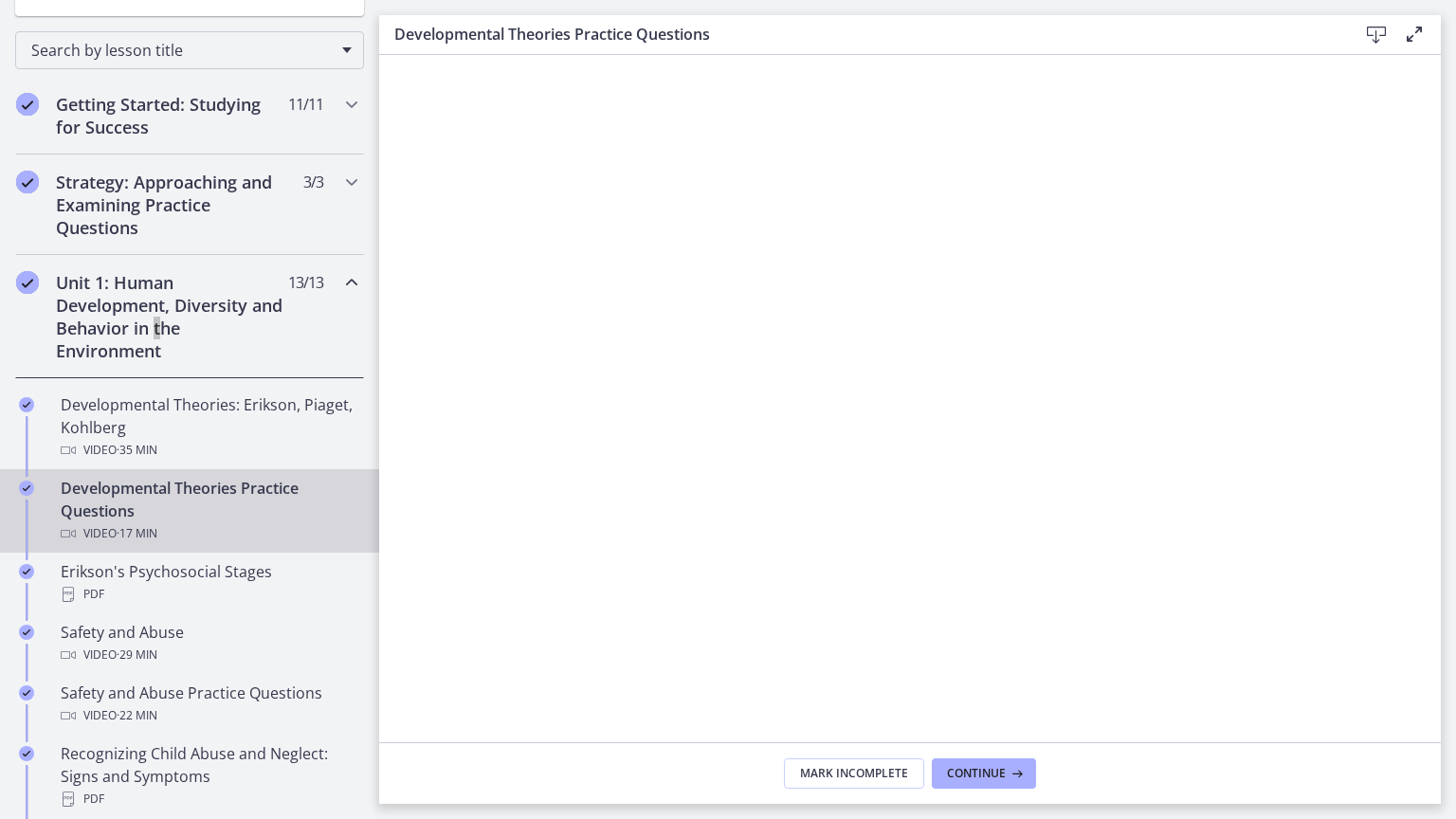 drag, startPoint x: 1759, startPoint y: 286, endPoint x: 1747, endPoint y: 278, distance: 14.422205 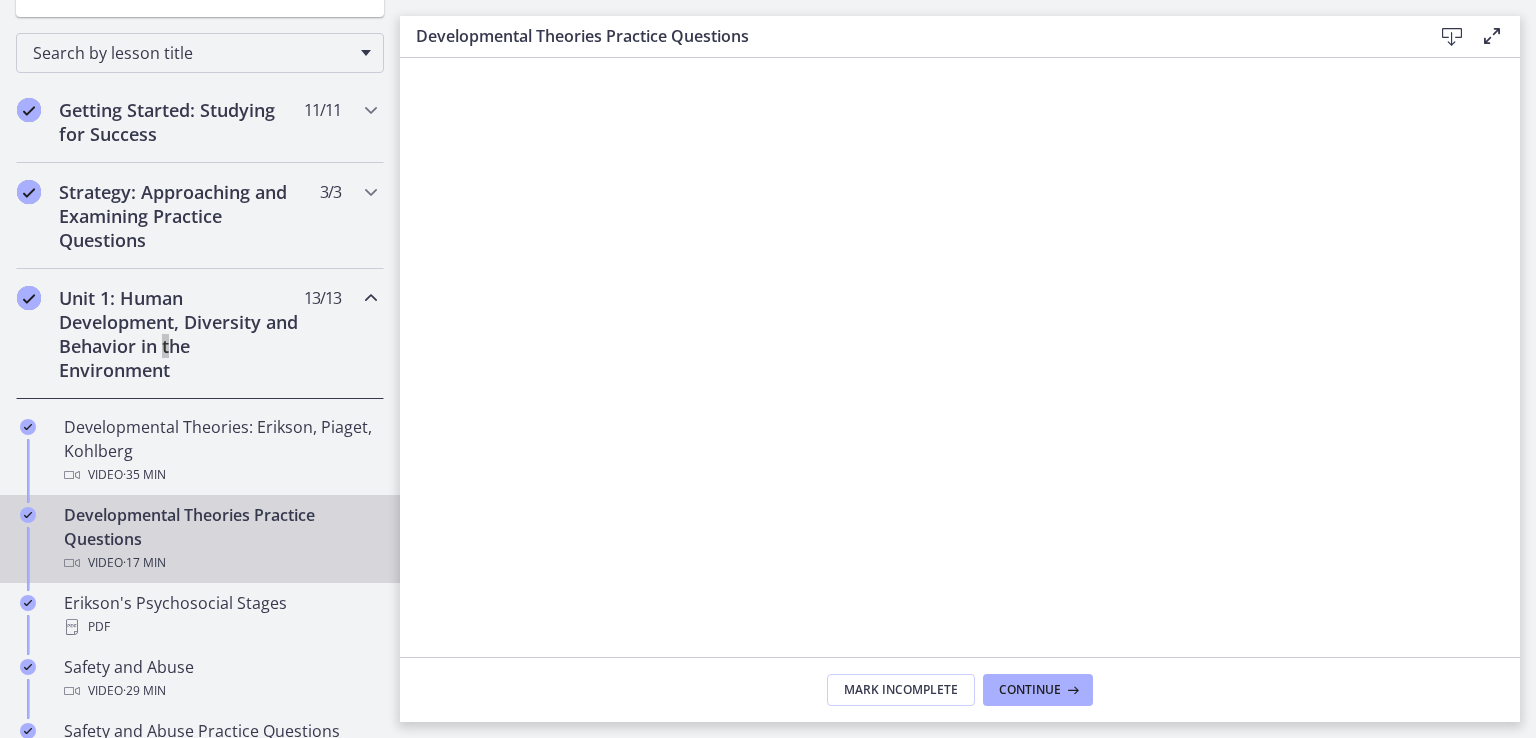 scroll, scrollTop: 100, scrollLeft: 0, axis: vertical 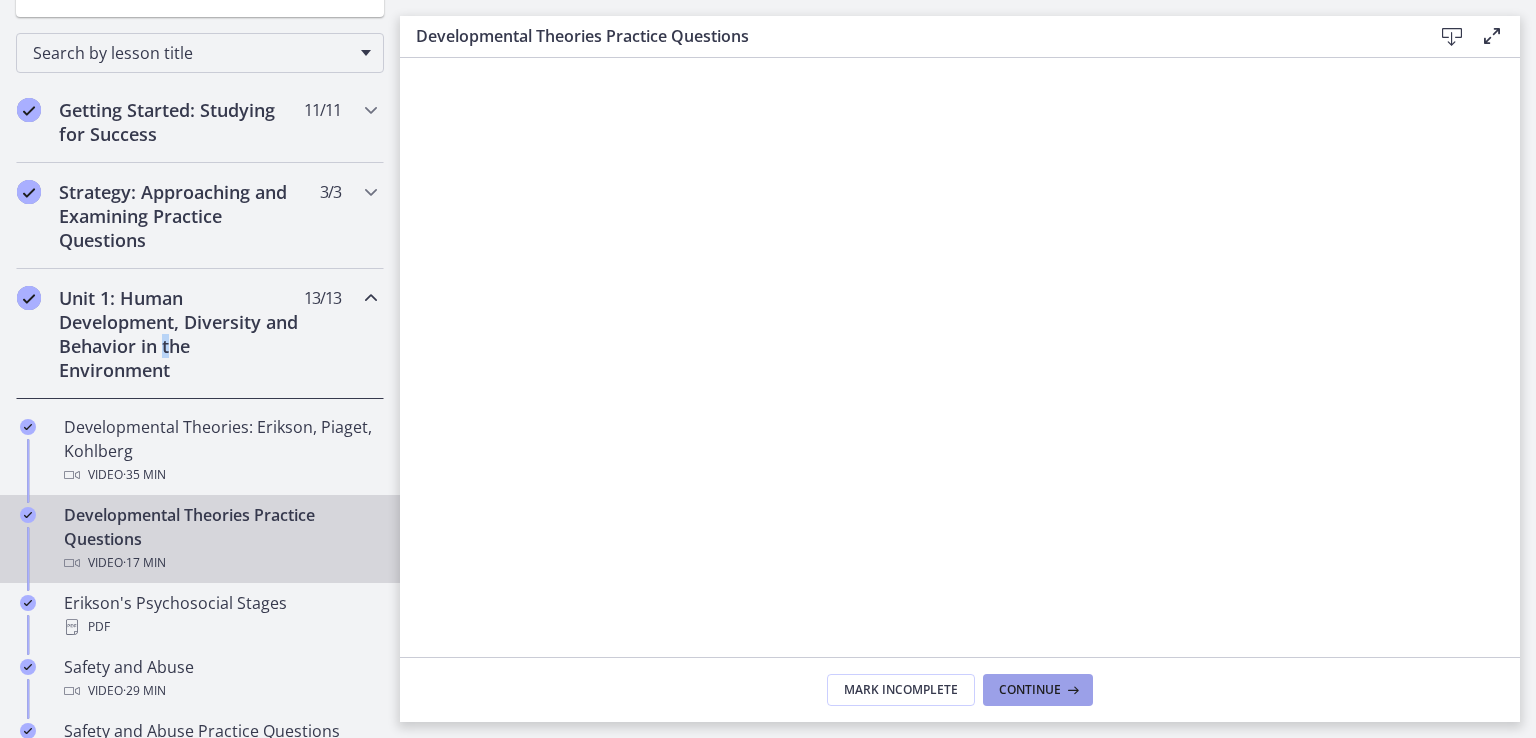 click on "Continue" at bounding box center [1030, 690] 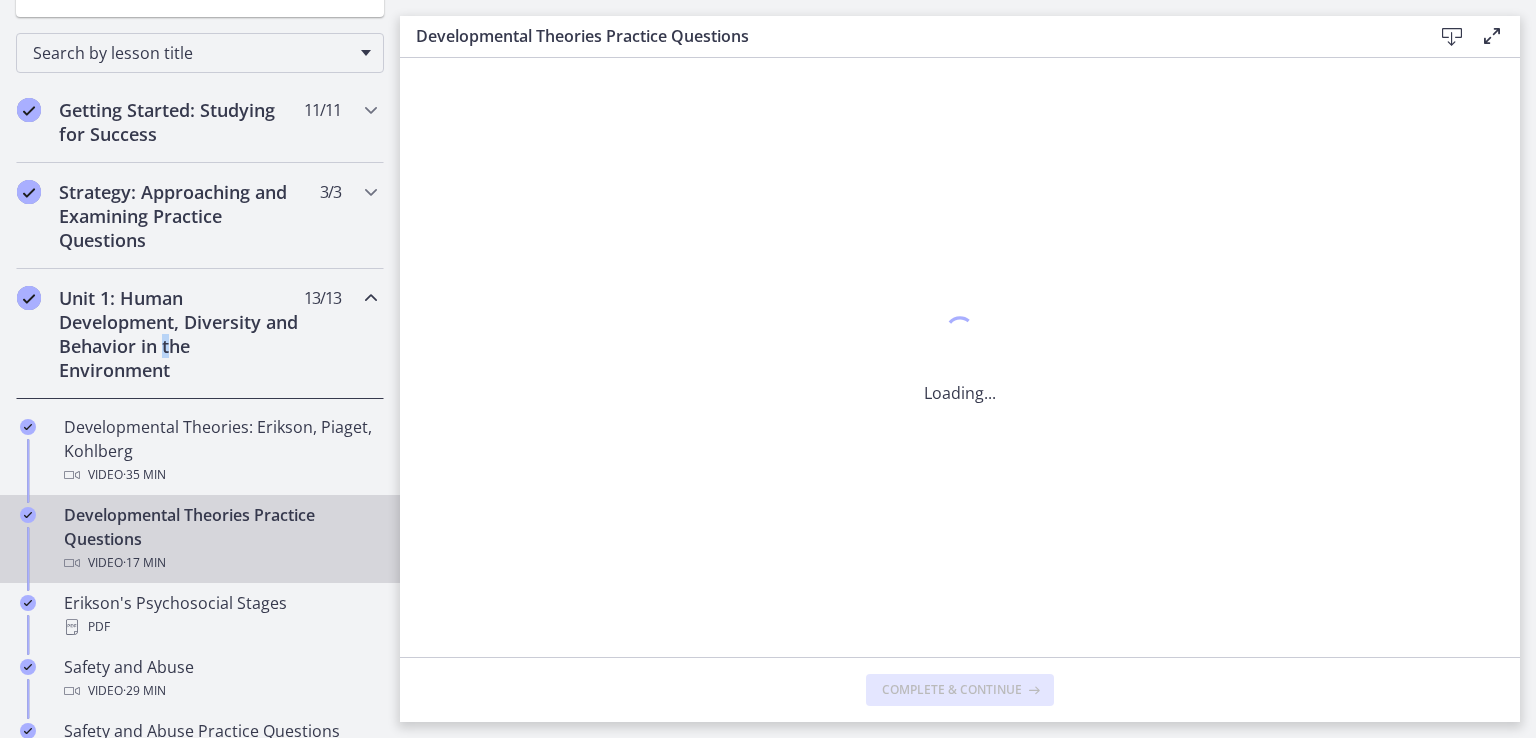 scroll, scrollTop: 0, scrollLeft: 0, axis: both 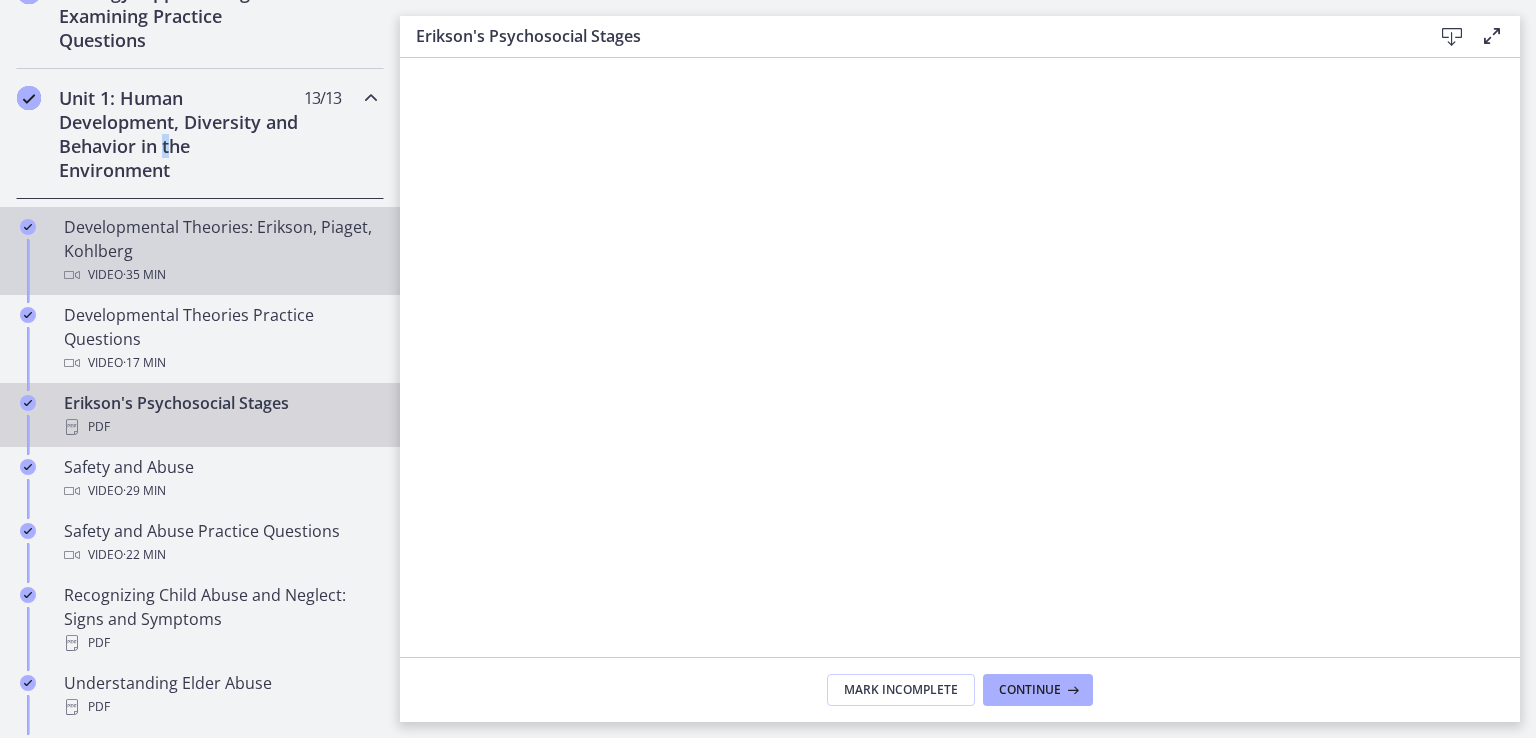 click on "Developmental Theories: Erikson, Piaget, Kohlberg
Video
·  35 min" at bounding box center (220, 251) 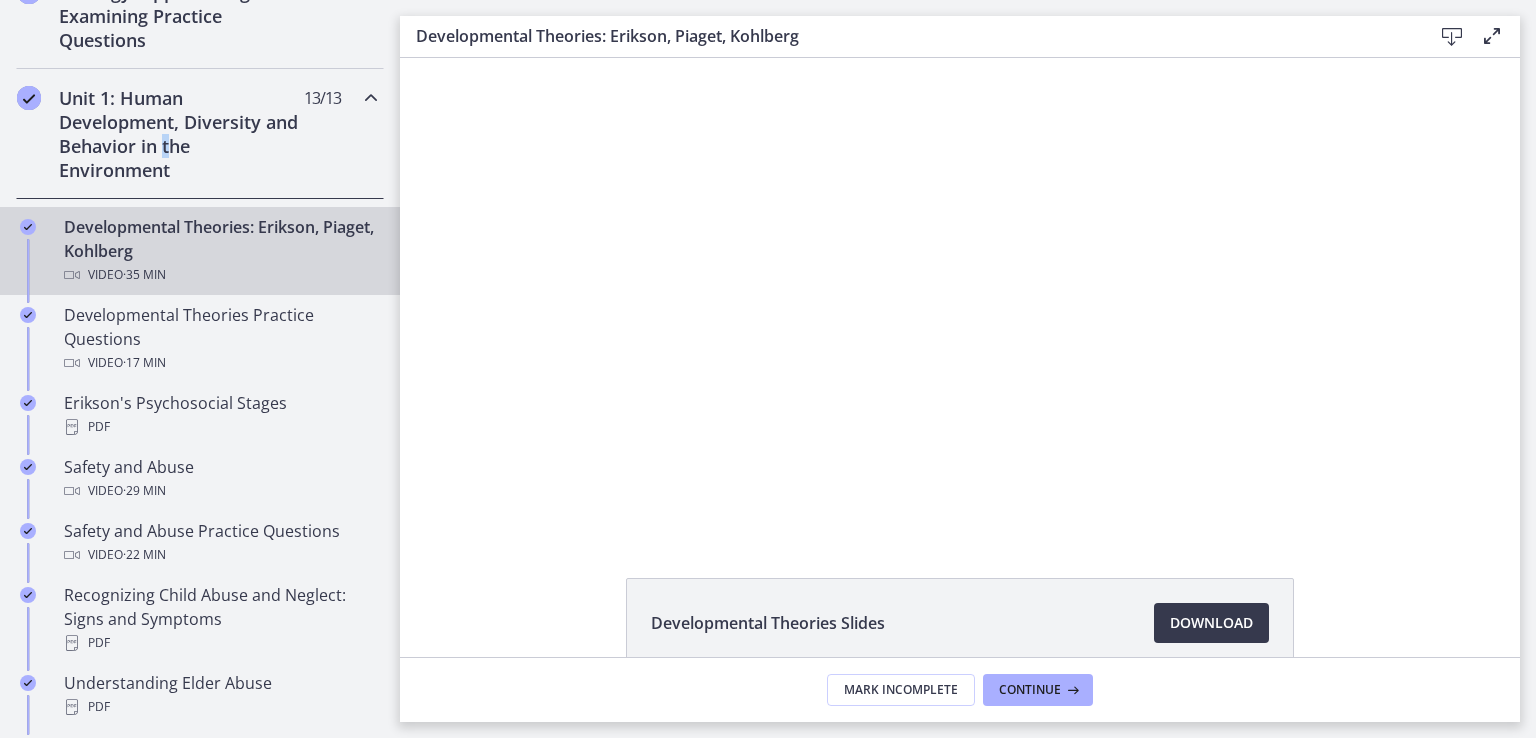 scroll, scrollTop: 0, scrollLeft: 0, axis: both 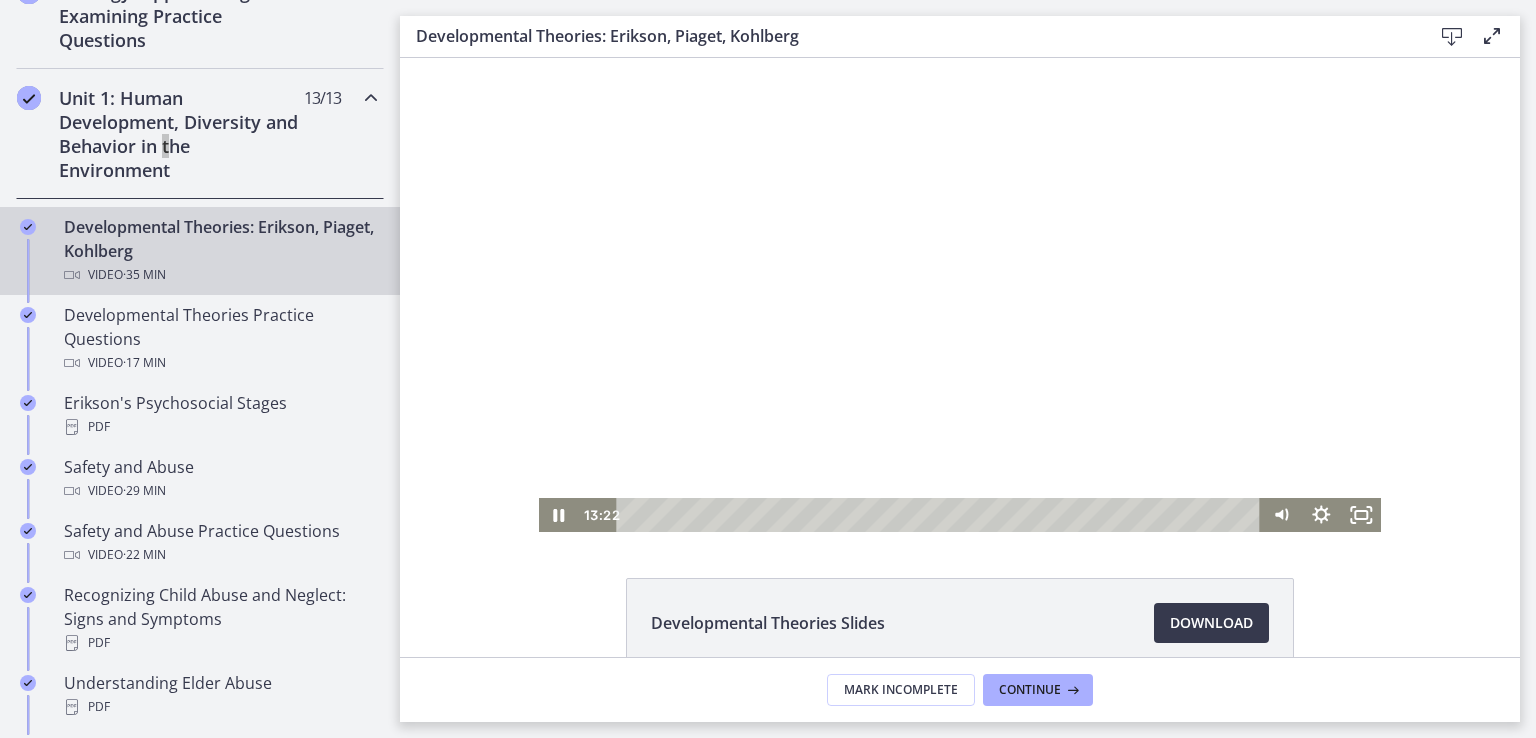 click at bounding box center (960, 295) 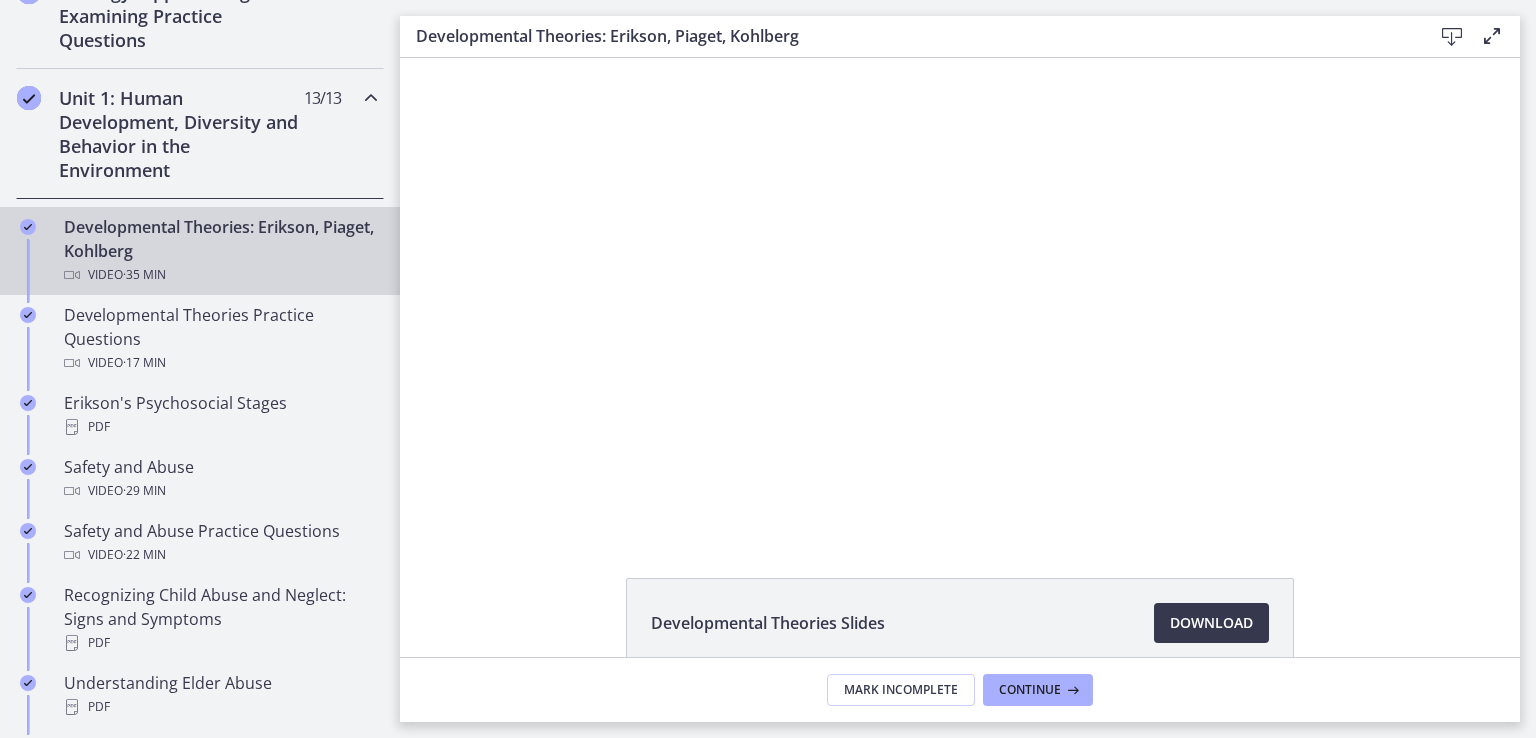 click on "Developmental Theories: Erikson, Piaget, Kohlberg" at bounding box center (908, 36) 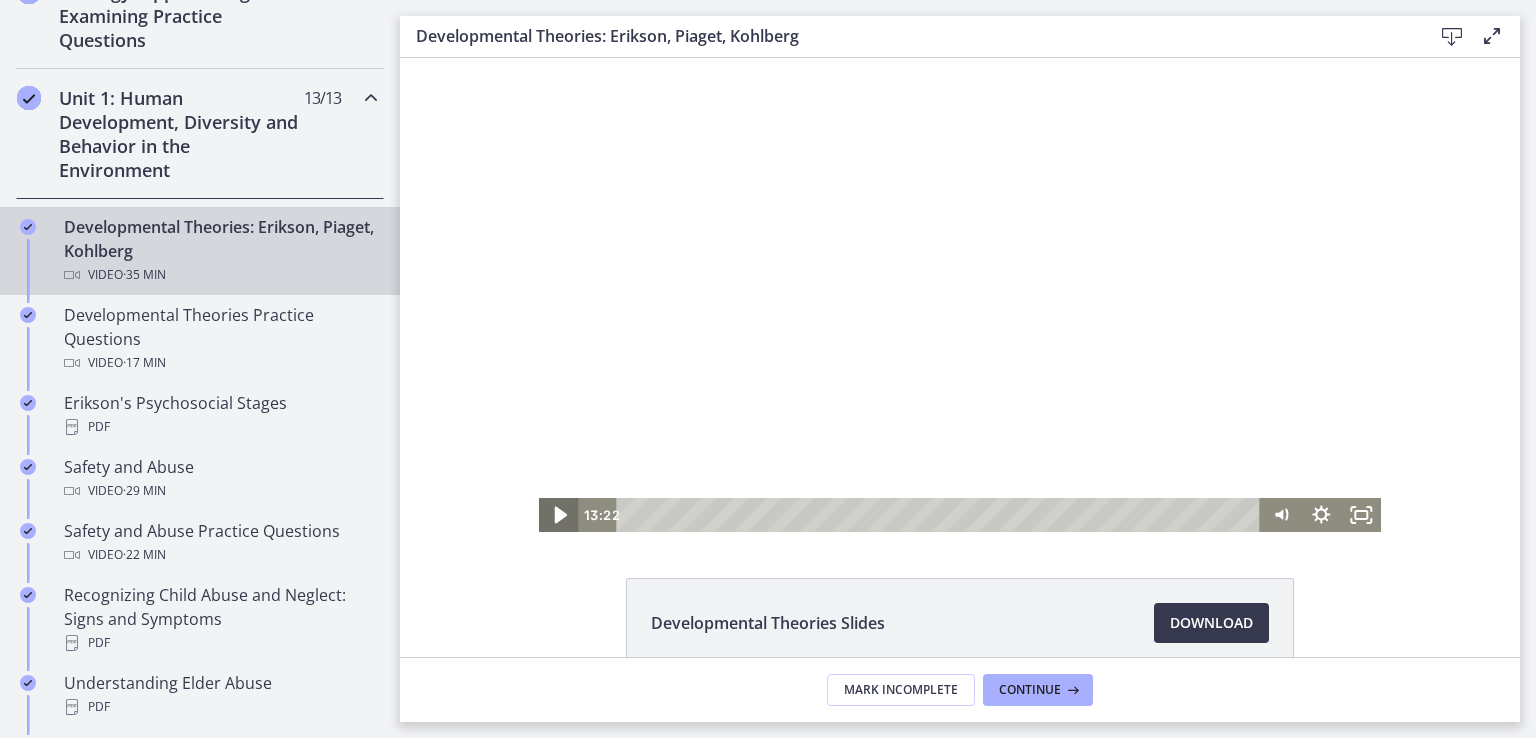 click 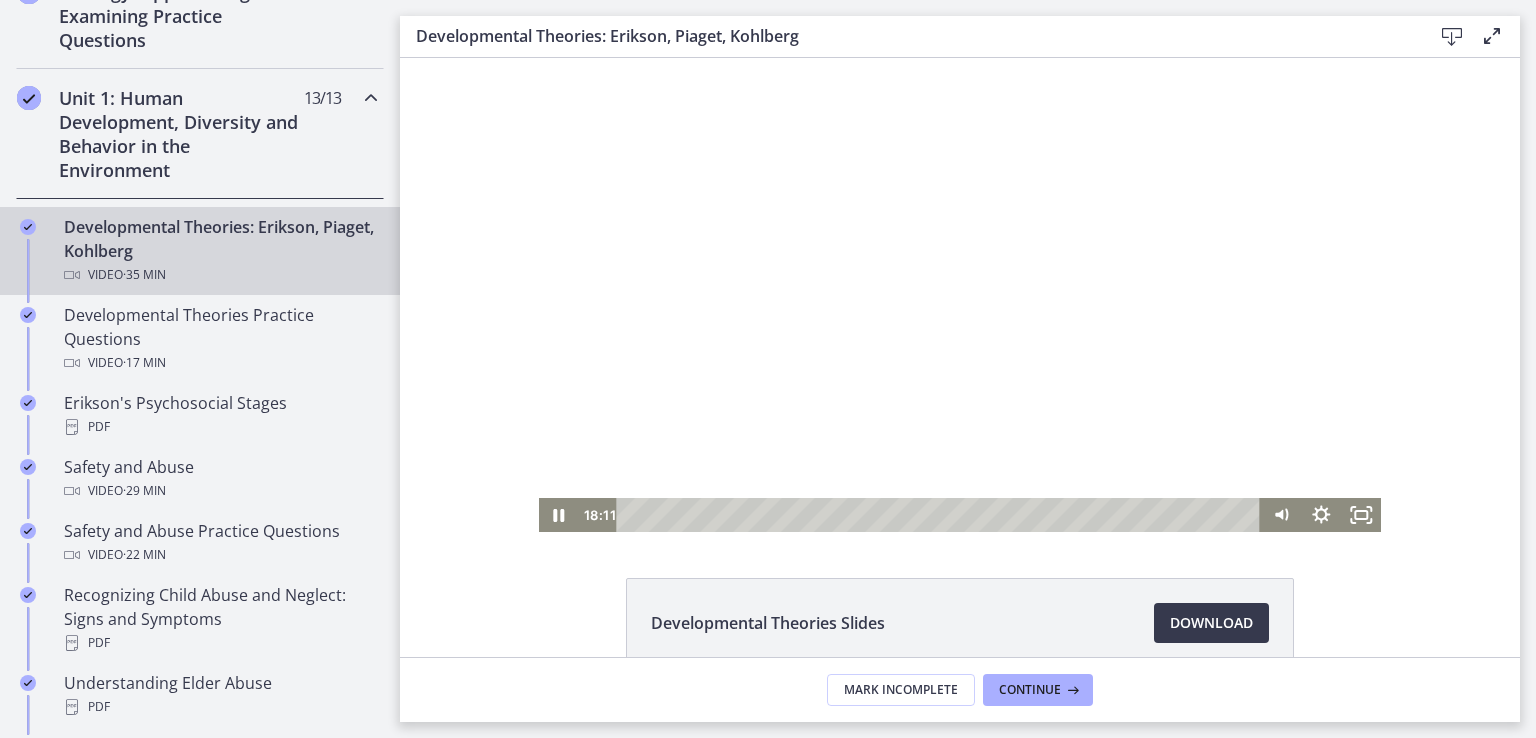 click at bounding box center (960, 295) 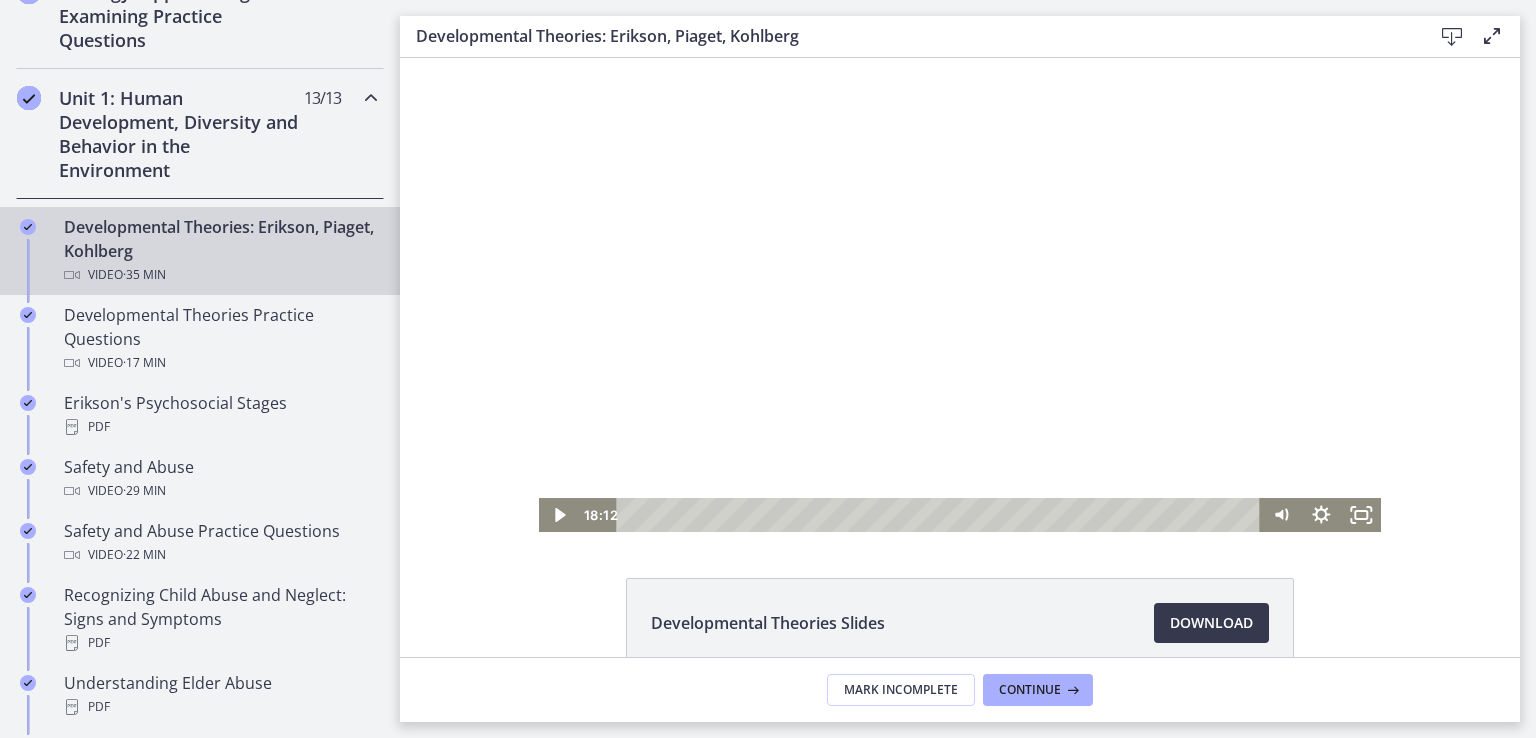 click at bounding box center [960, 295] 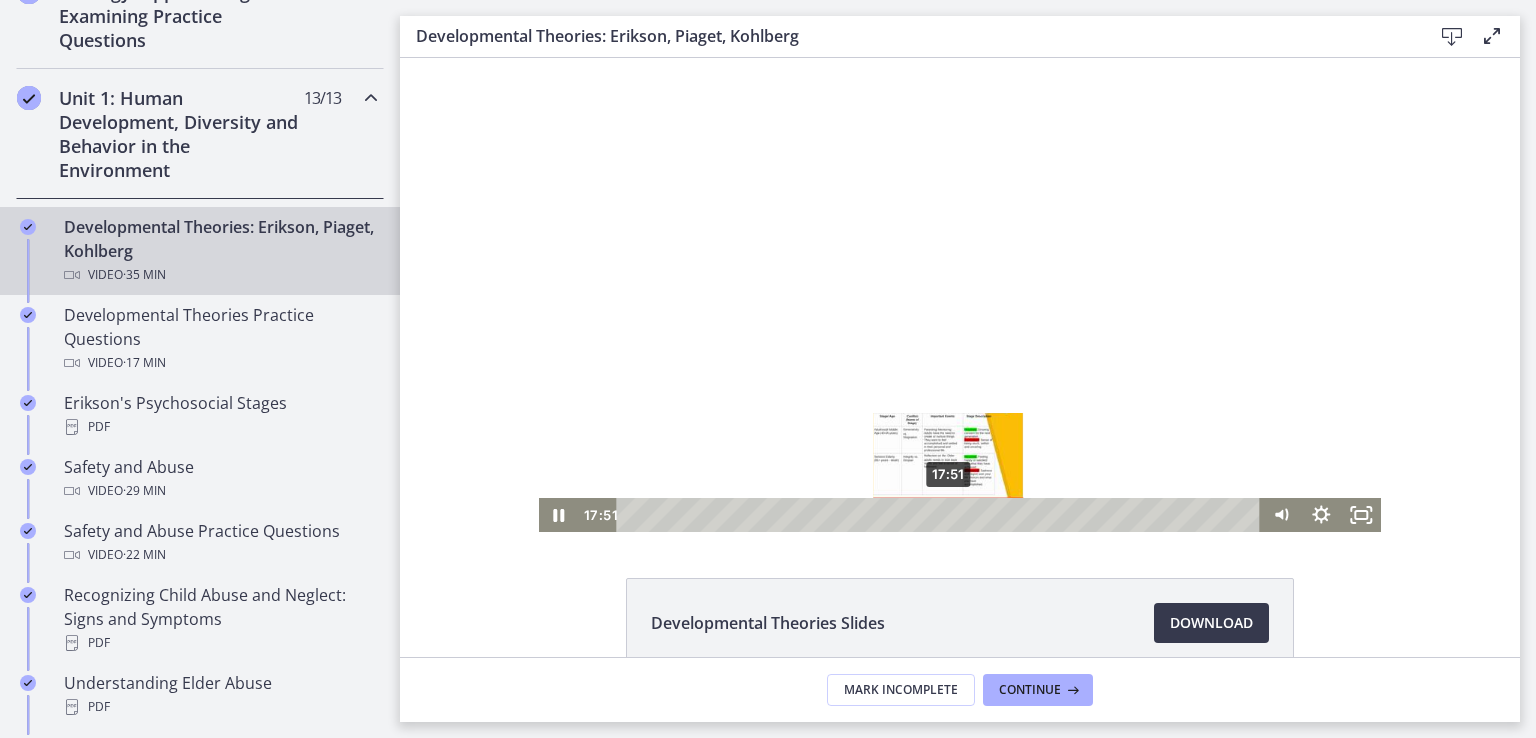 click on "17:51" at bounding box center [942, 515] 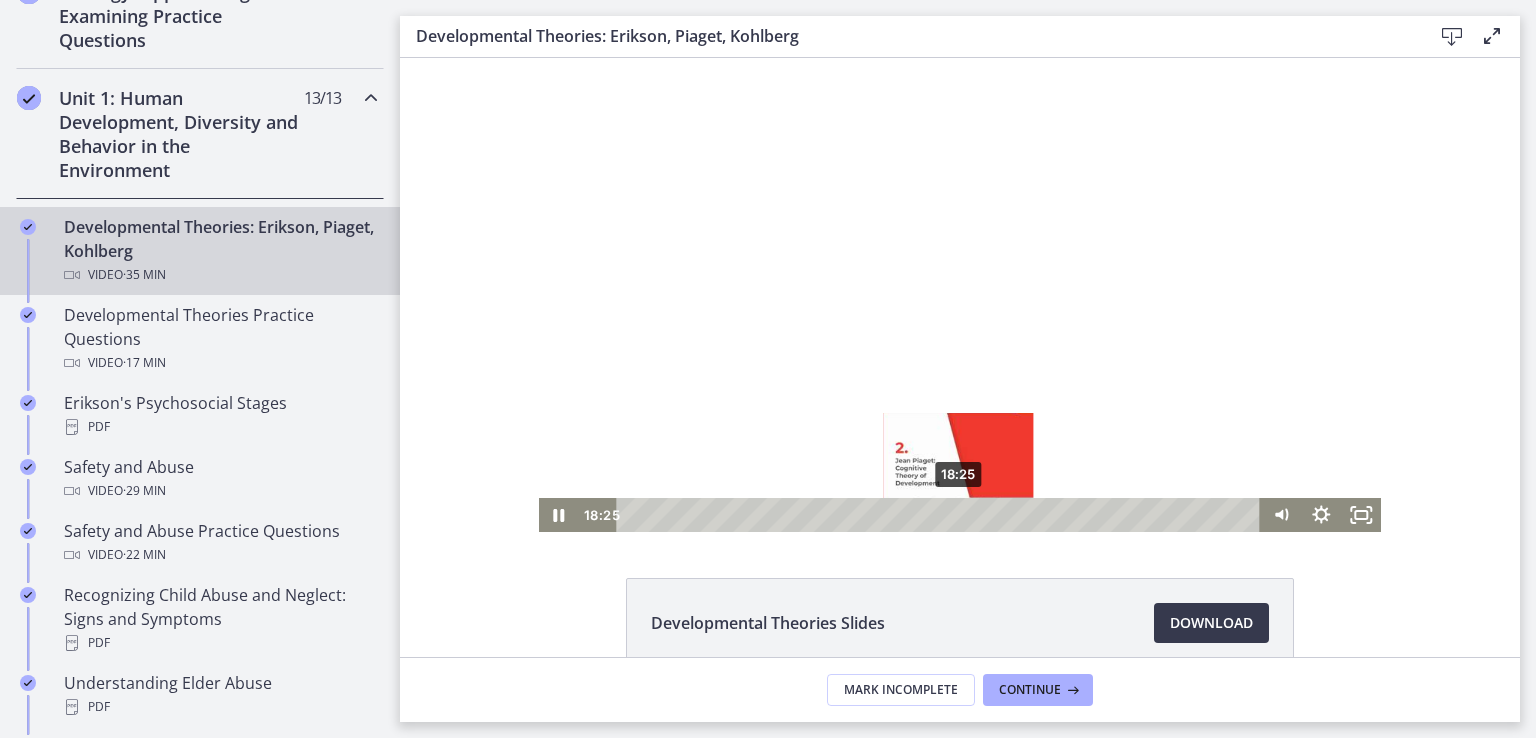 click on "18:25" at bounding box center (942, 515) 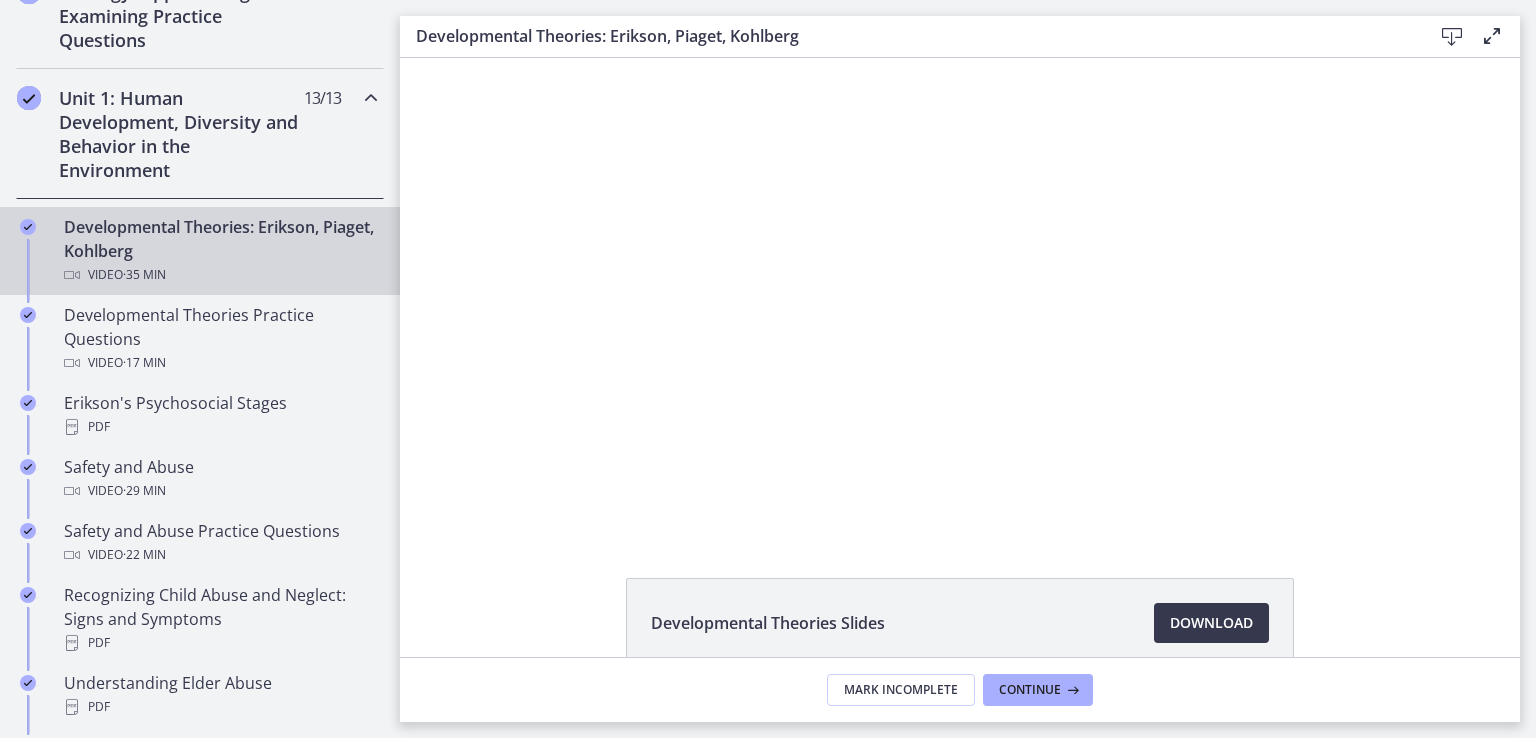 click on "Click for sound
@keyframes VOLUME_SMALL_WAVE_FLASH {
0% { opacity: 0; }
33% { opacity: 1; }
66% { opacity: 1; }
100% { opacity: 0; }
}
@keyframes VOLUME_LARGE_WAVE_FLASH {
0% { opacity: 0; }
33% { opacity: 1; }
66% { opacity: 1; }
100% { opacity: 0; }
}
.volume__small-wave {
animation: VOLUME_SMALL_WAVE_FLASH 2s infinite;
opacity: 0;
}
.volume__large-wave {
animation: VOLUME_LARGE_WAVE_FLASH 2s infinite .3s;
opacity: 0;
}
18:26 23:08" at bounding box center [960, 295] 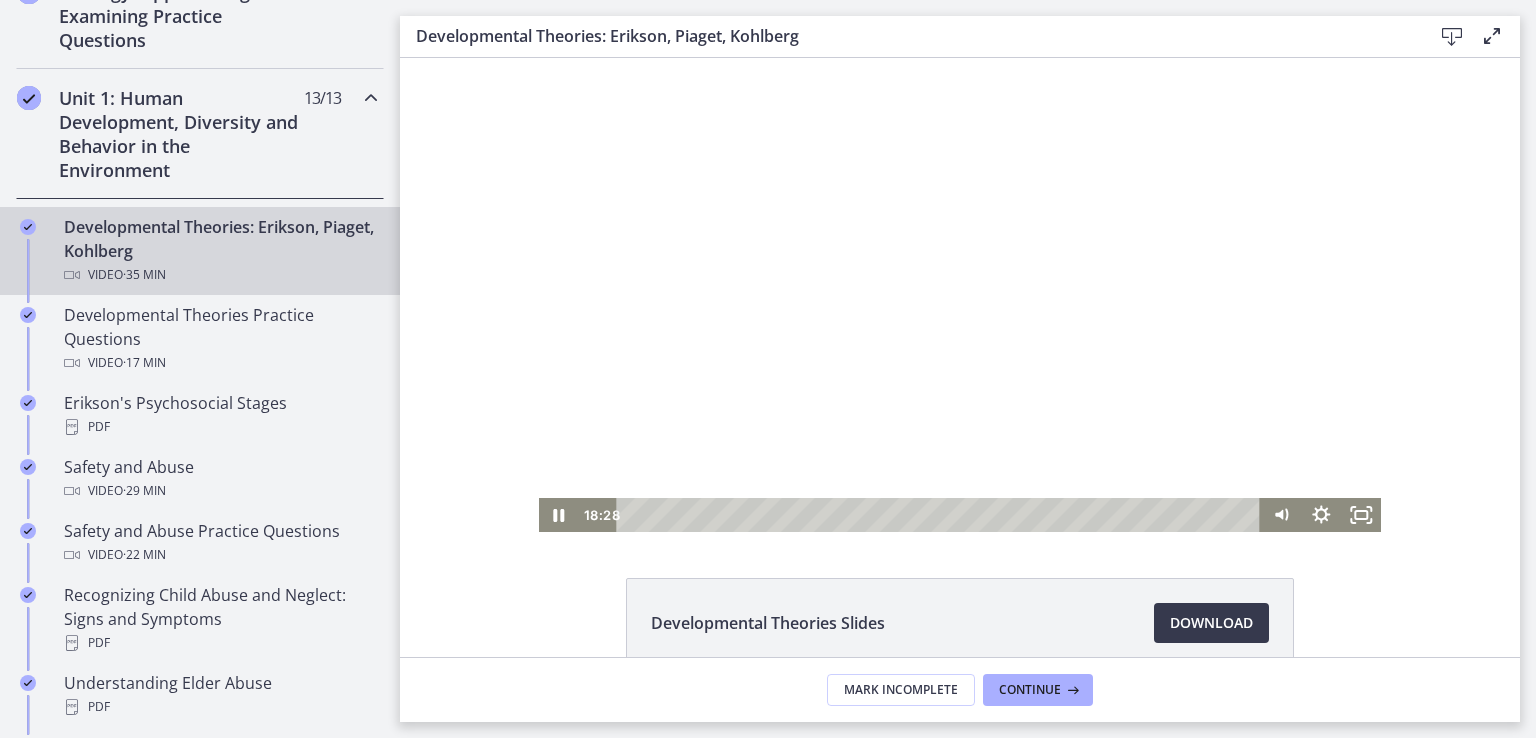 click at bounding box center [960, 295] 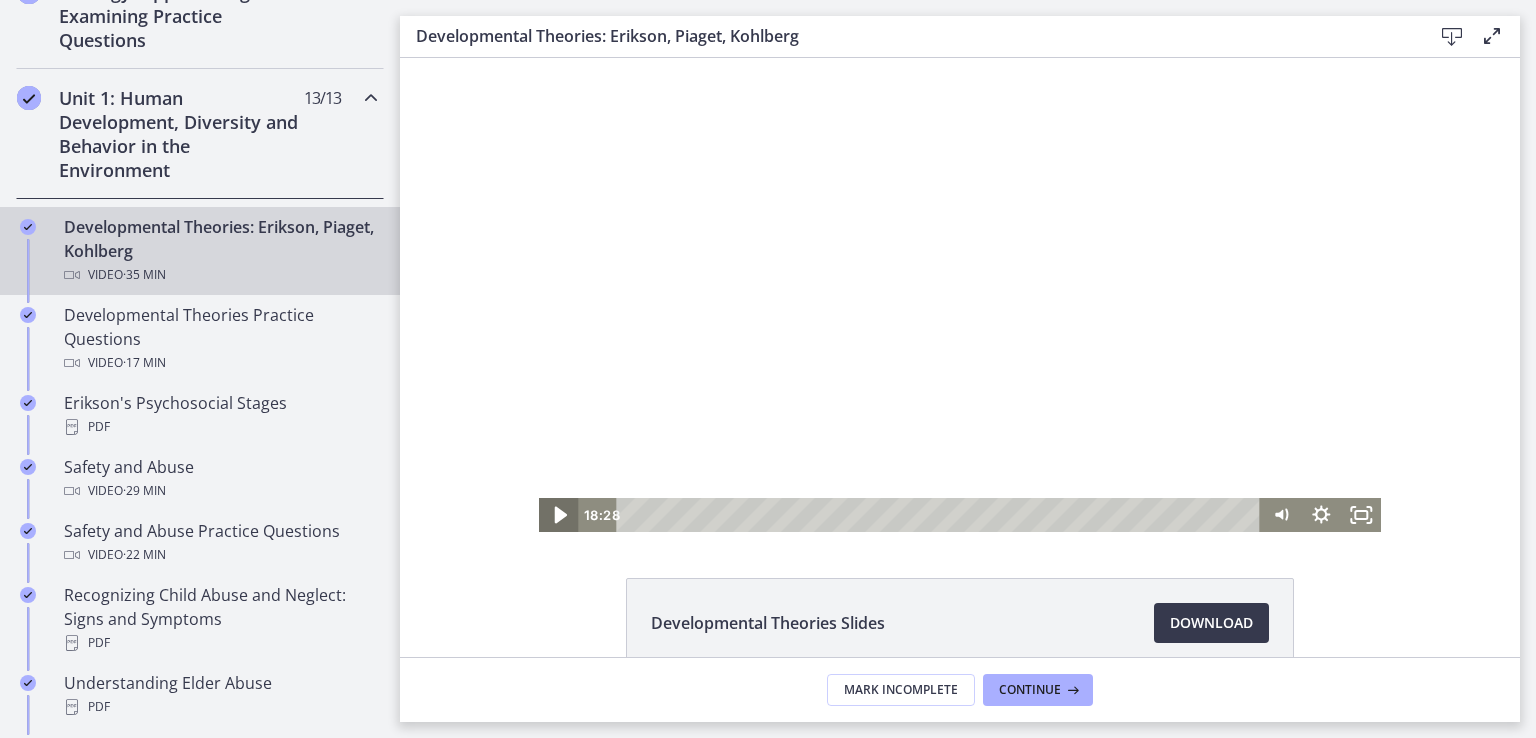 click 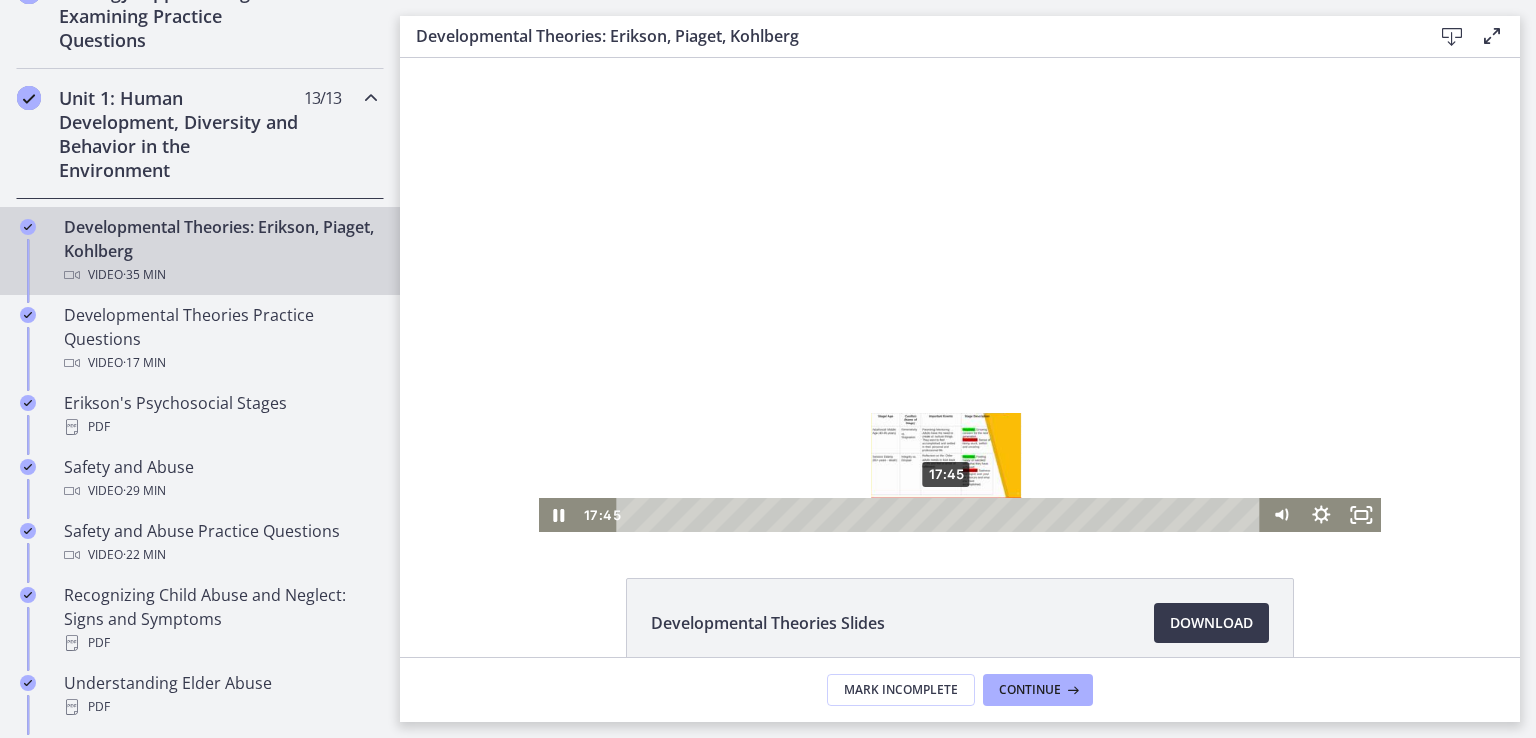 click on "17:45" at bounding box center [942, 515] 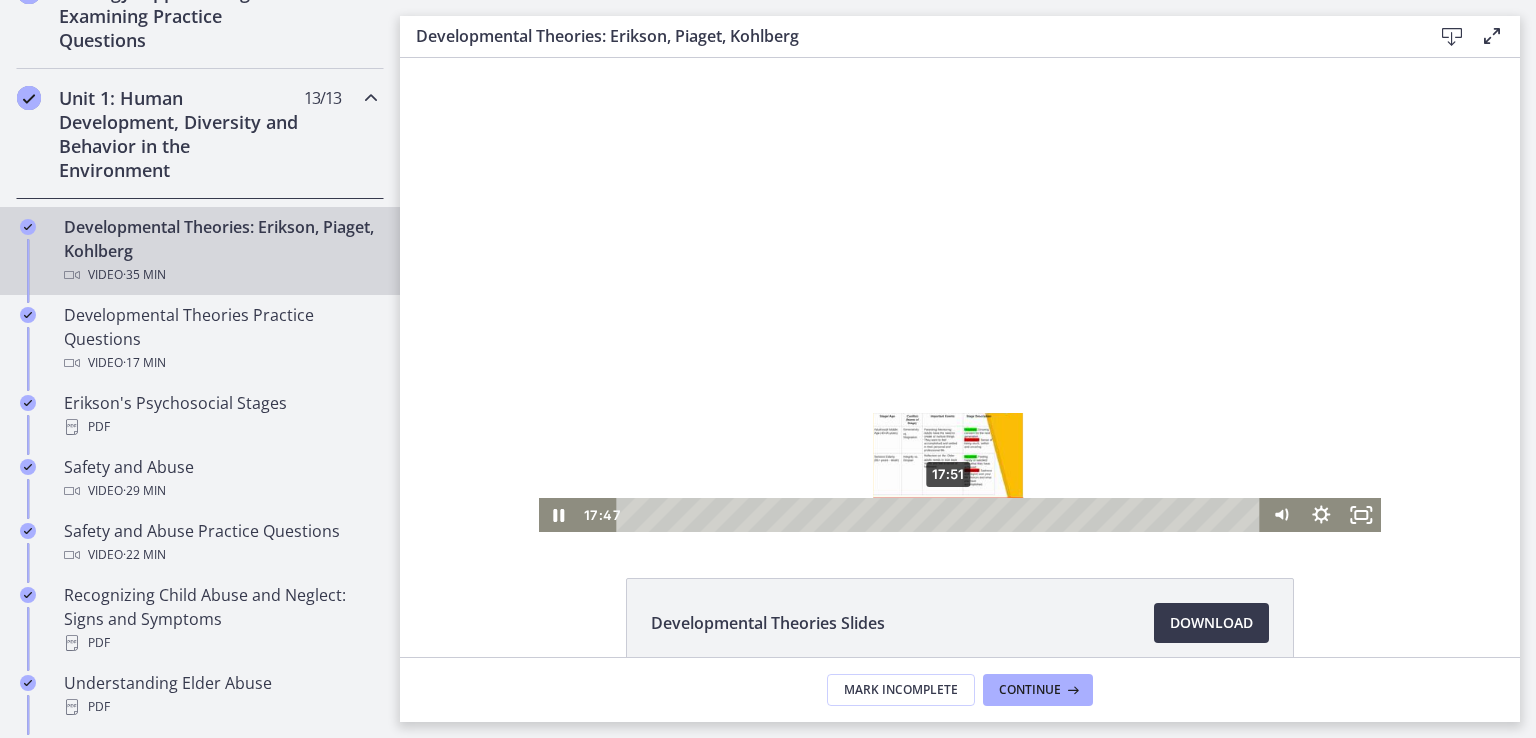 click on "17:51" at bounding box center [942, 515] 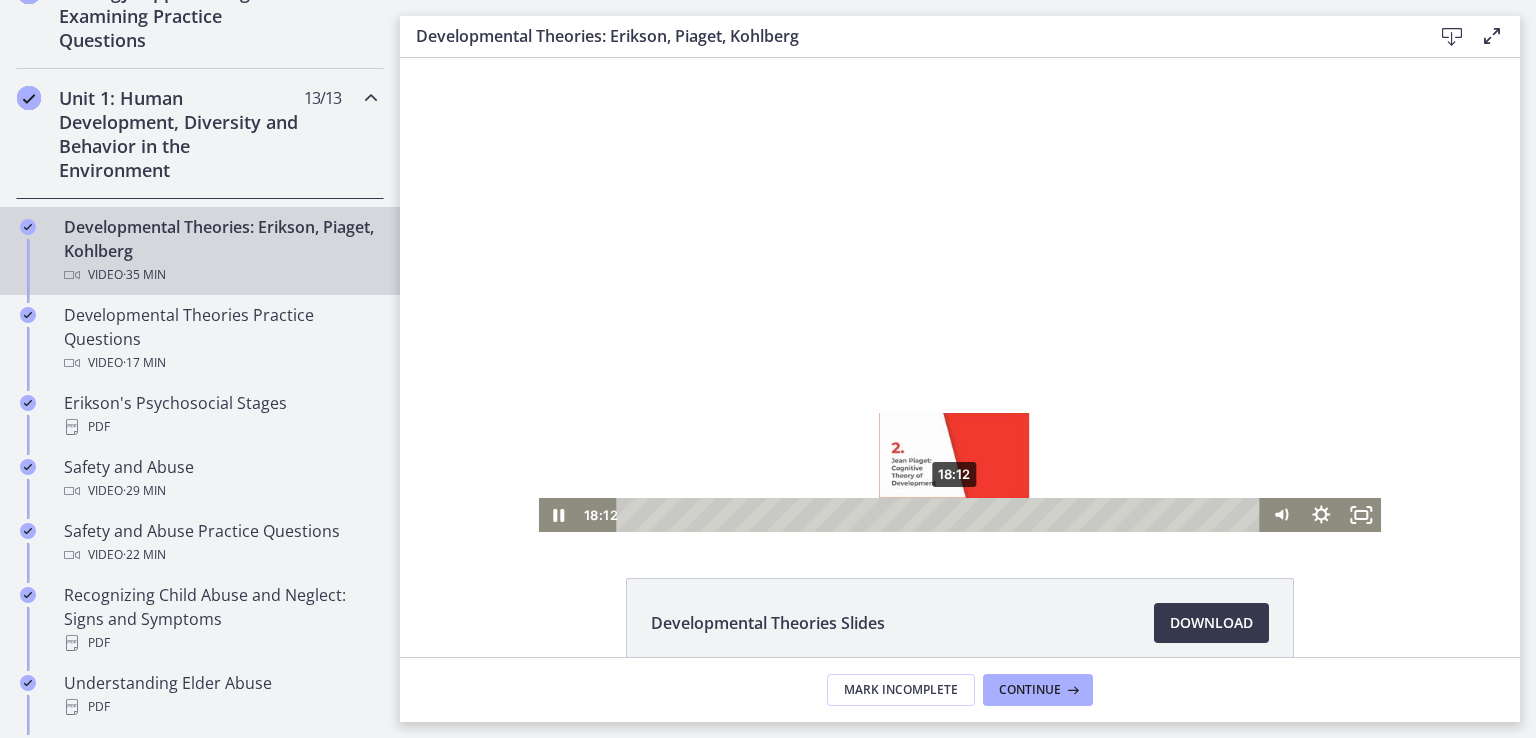 click on "18:12" at bounding box center (942, 515) 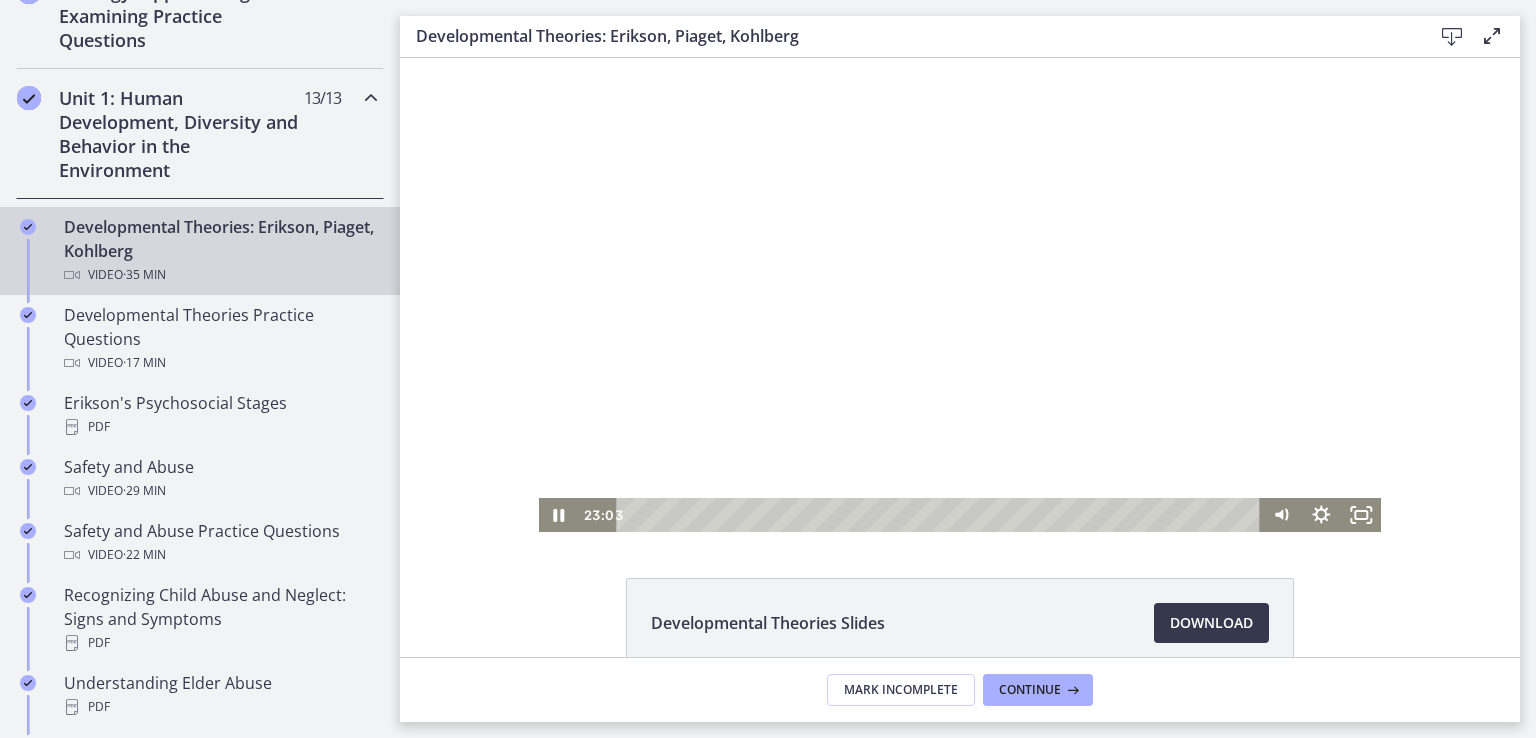 click at bounding box center [960, 295] 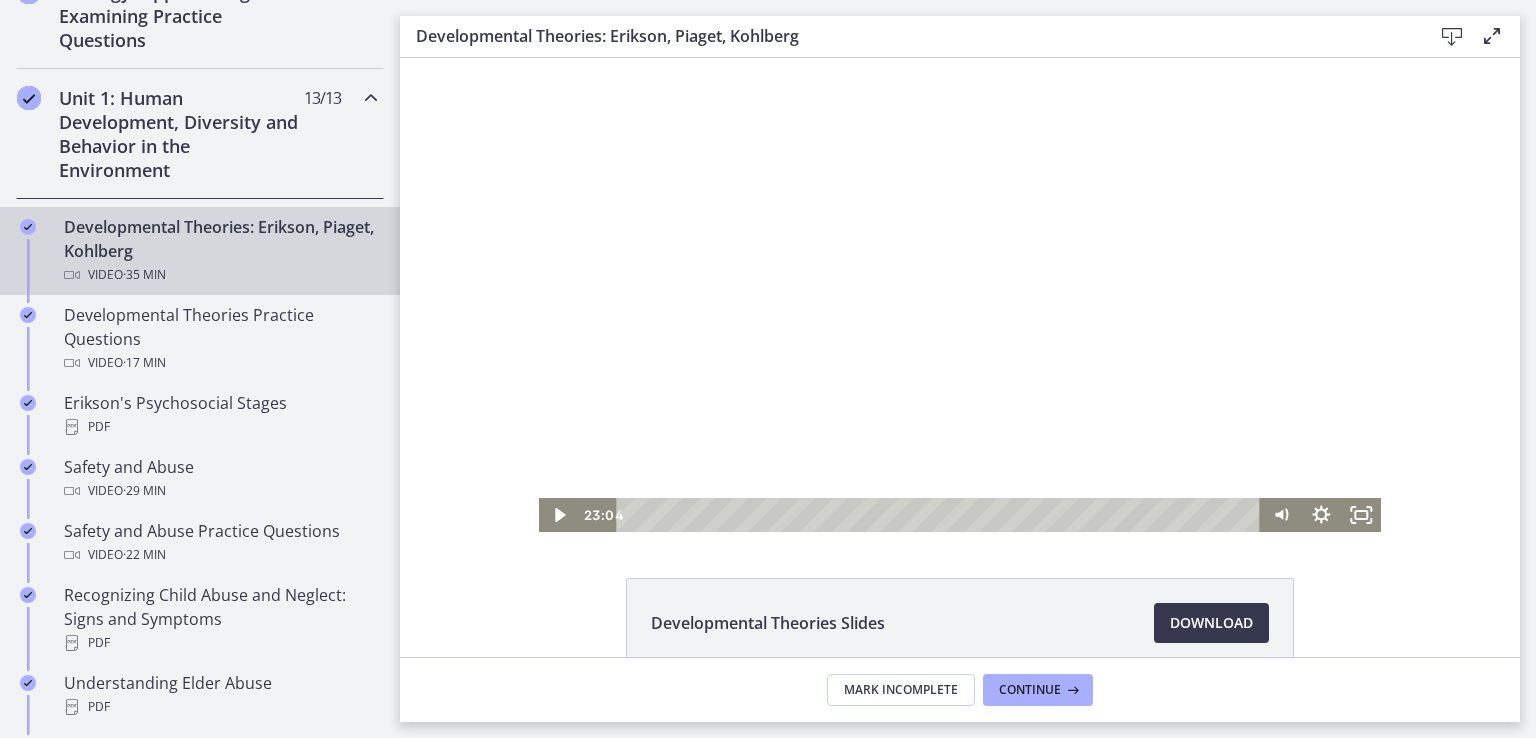 click at bounding box center (960, 295) 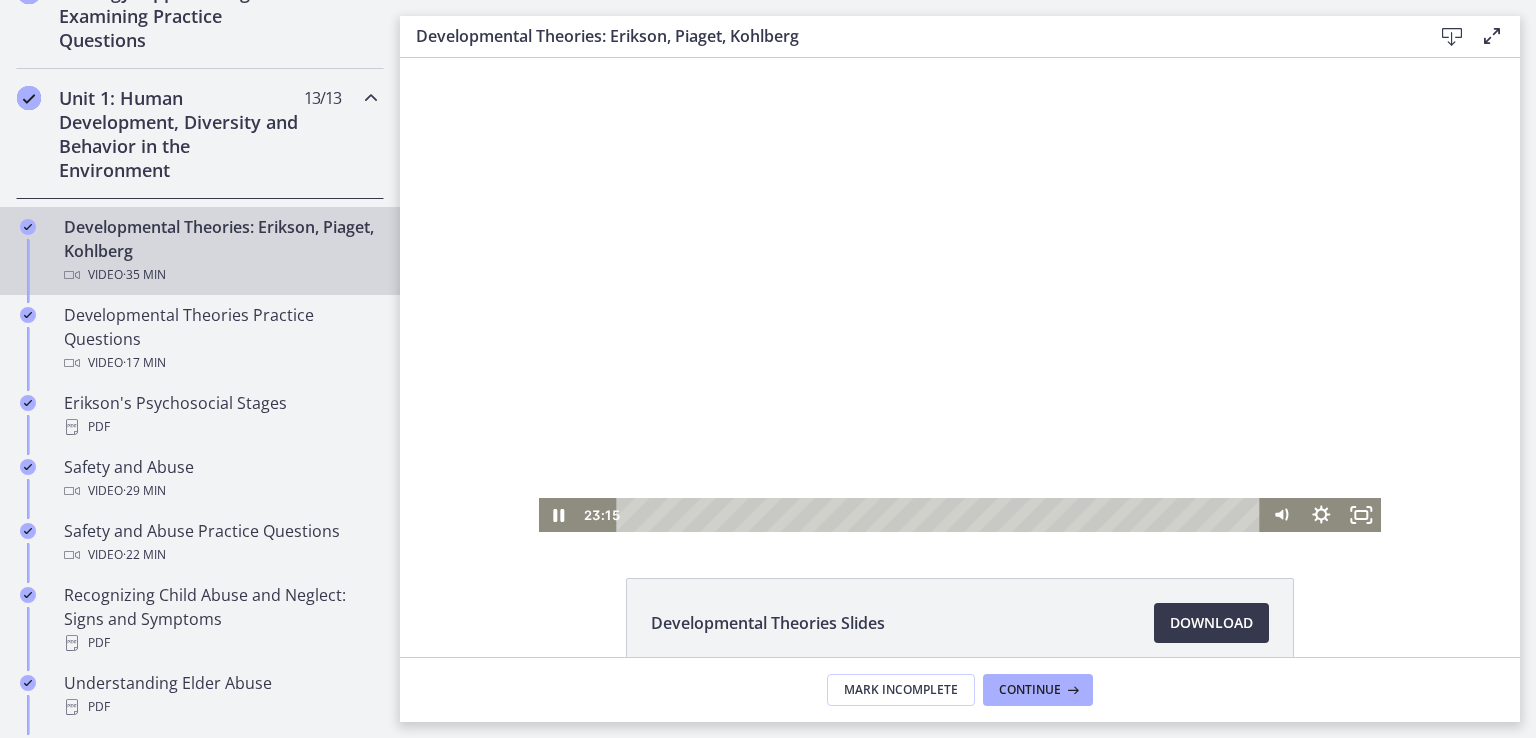 click at bounding box center [960, 295] 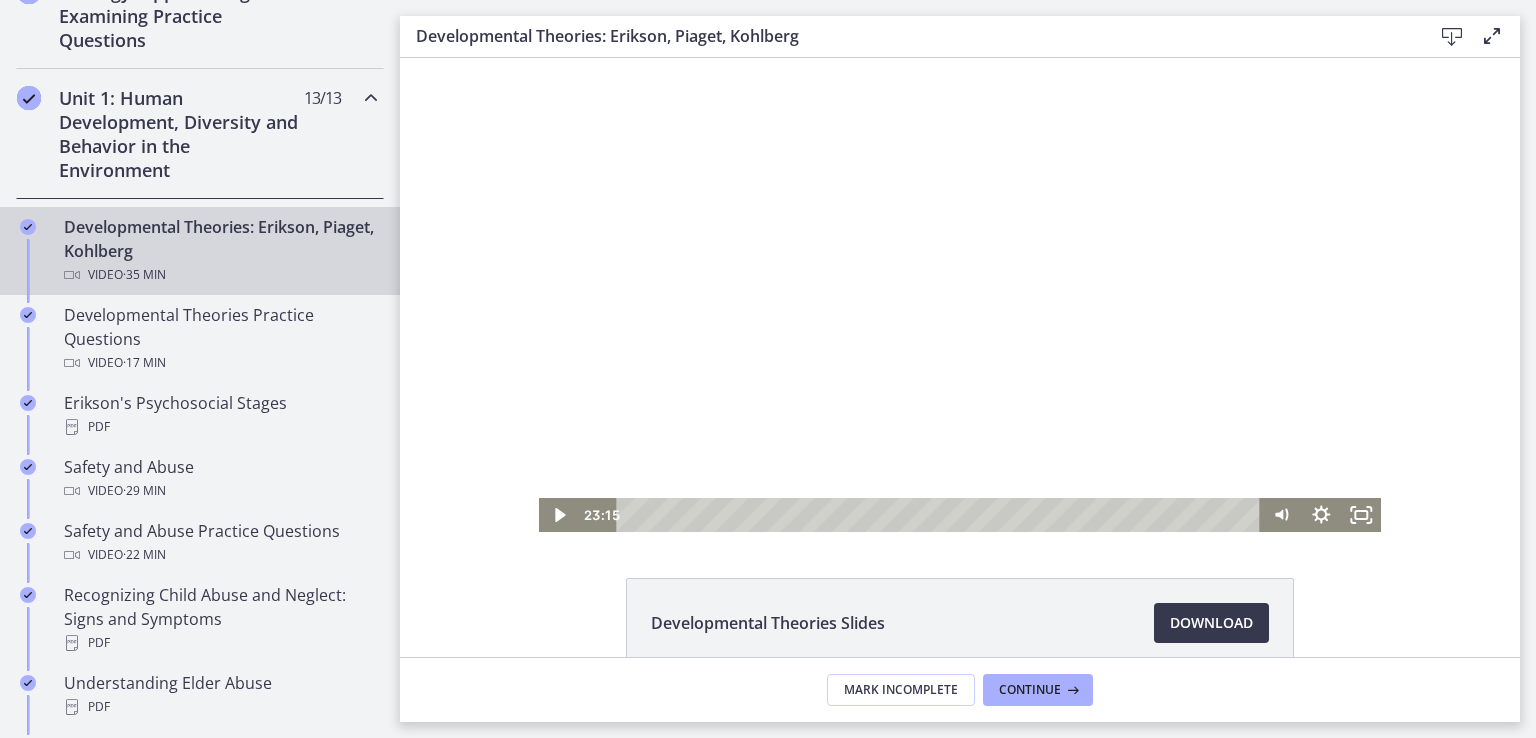 click at bounding box center (960, 295) 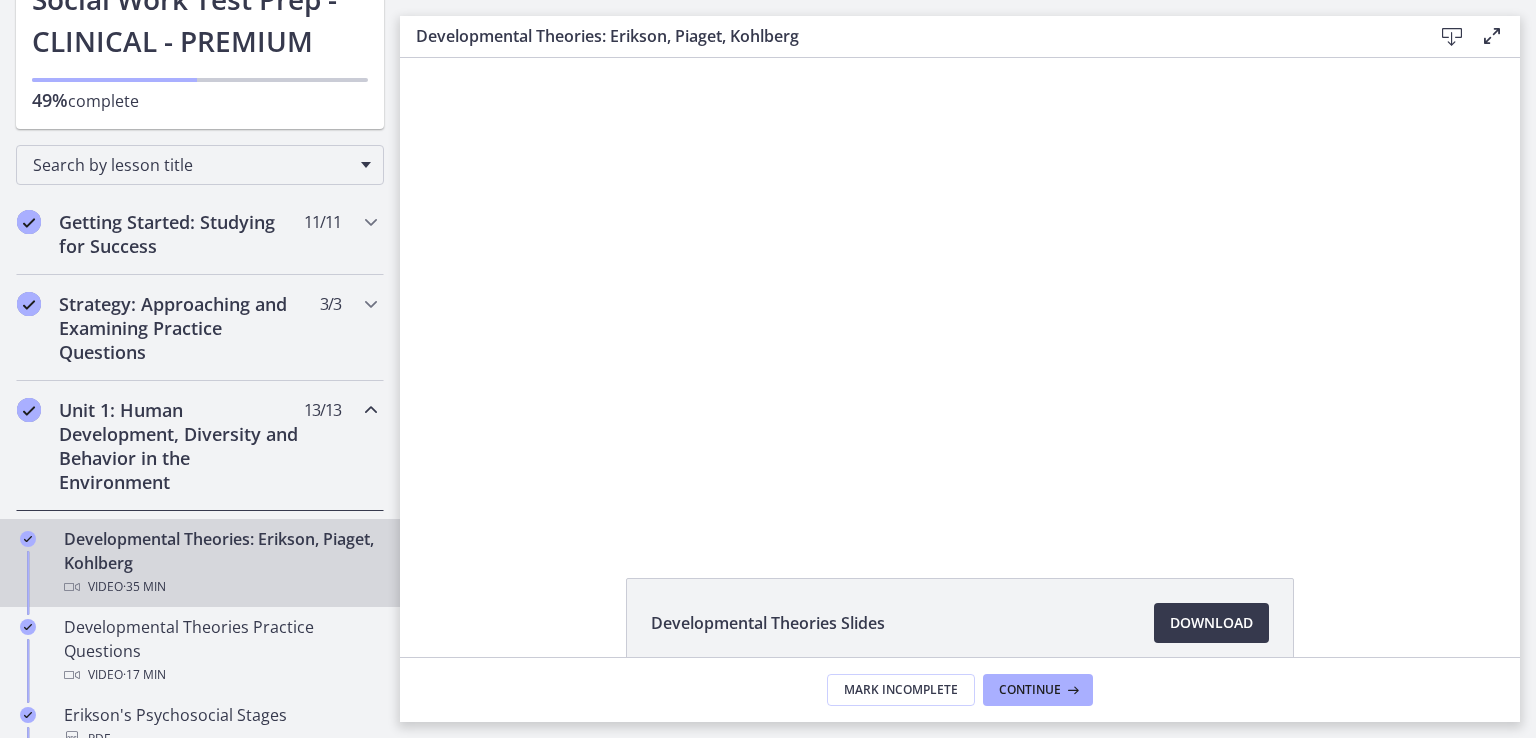 scroll, scrollTop: 155, scrollLeft: 0, axis: vertical 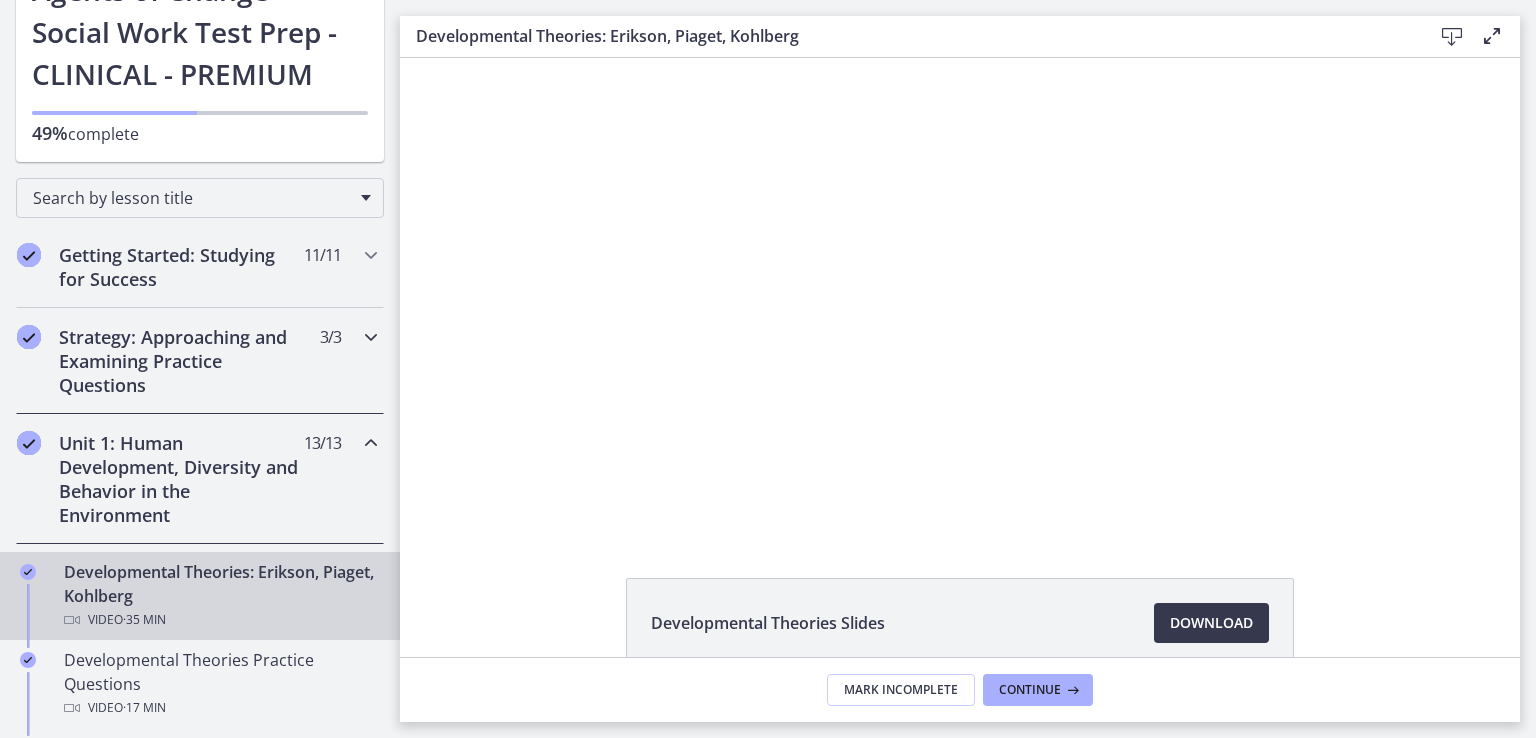 click on "Strategy: Approaching and Examining Practice Questions" at bounding box center [181, 361] 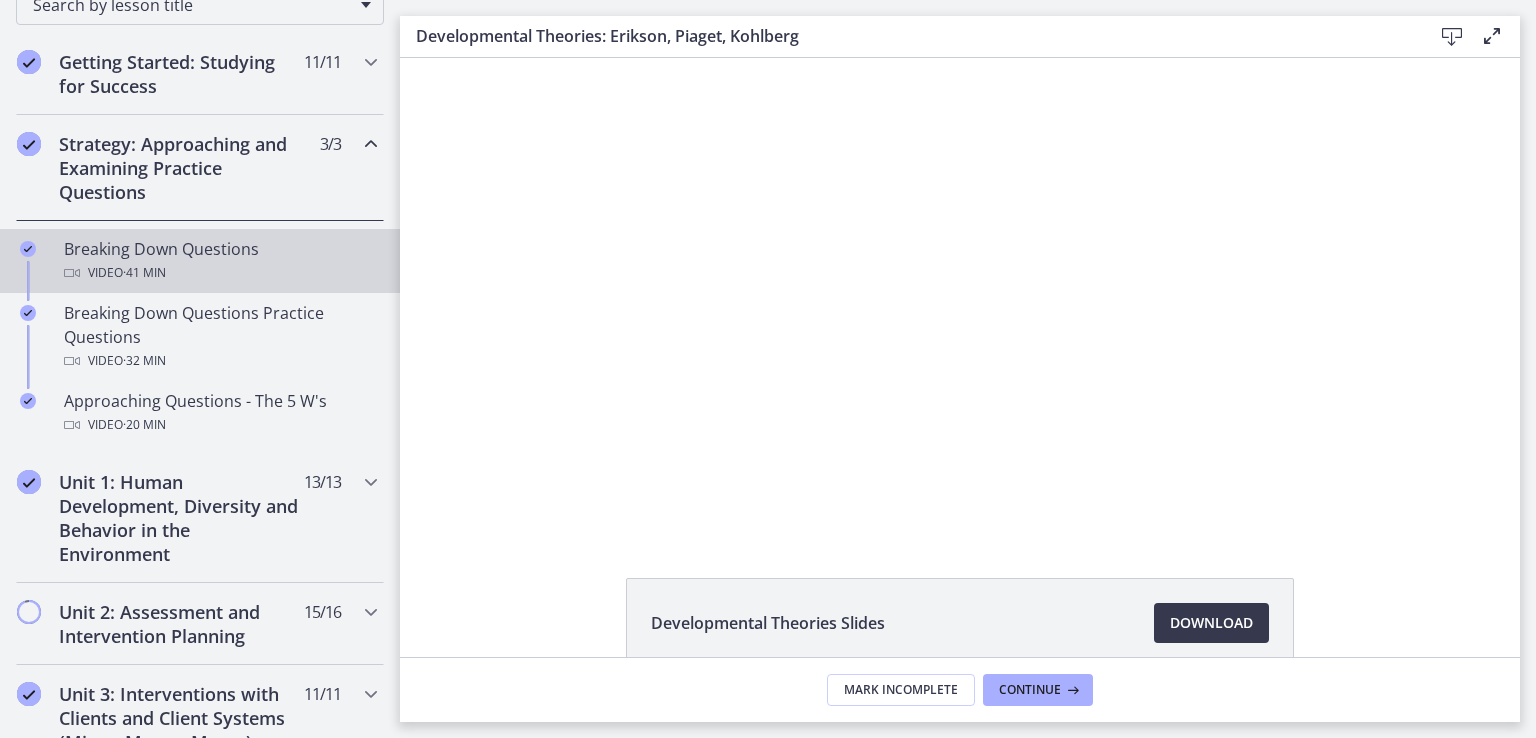 scroll, scrollTop: 355, scrollLeft: 0, axis: vertical 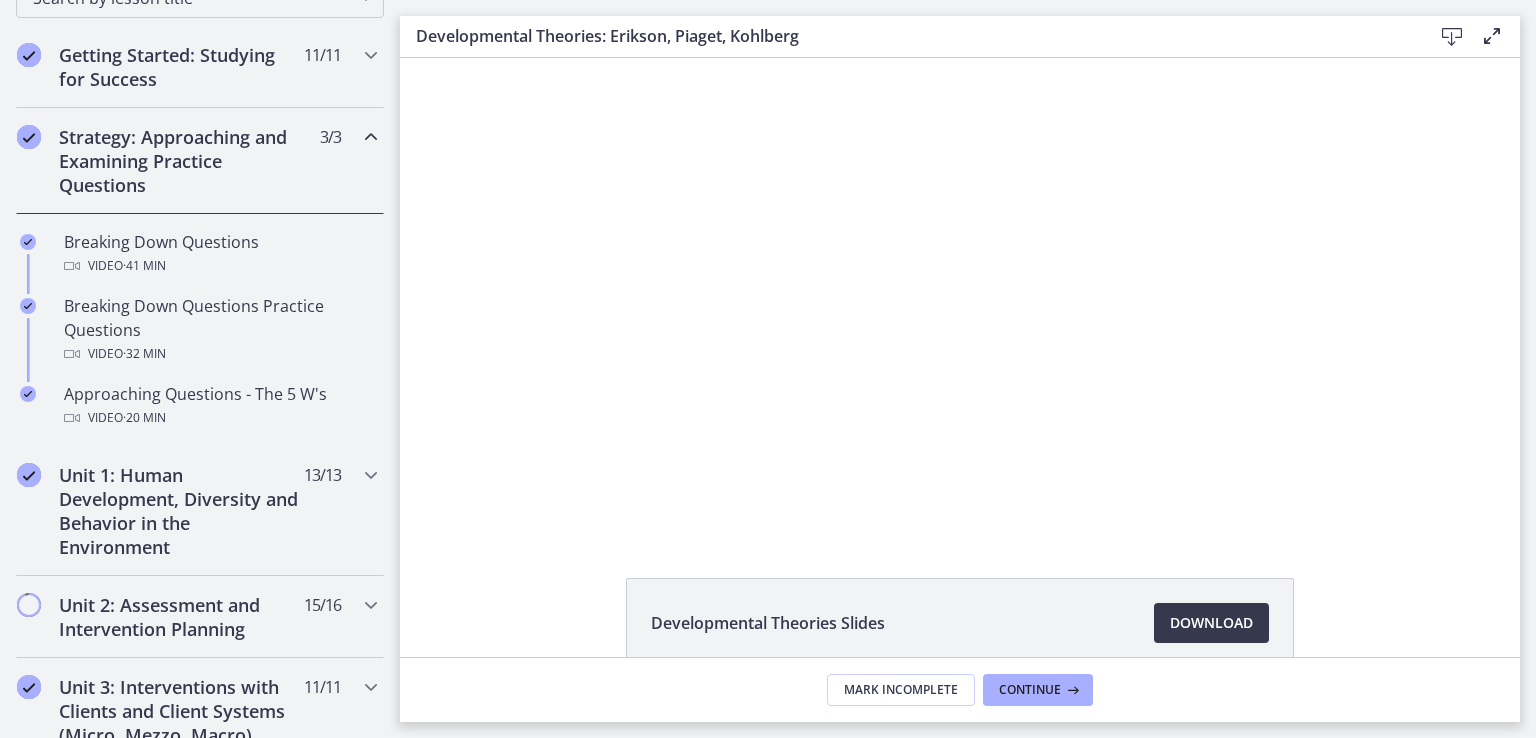 click on "Strategy: Approaching and Examining Practice Questions" at bounding box center [181, 161] 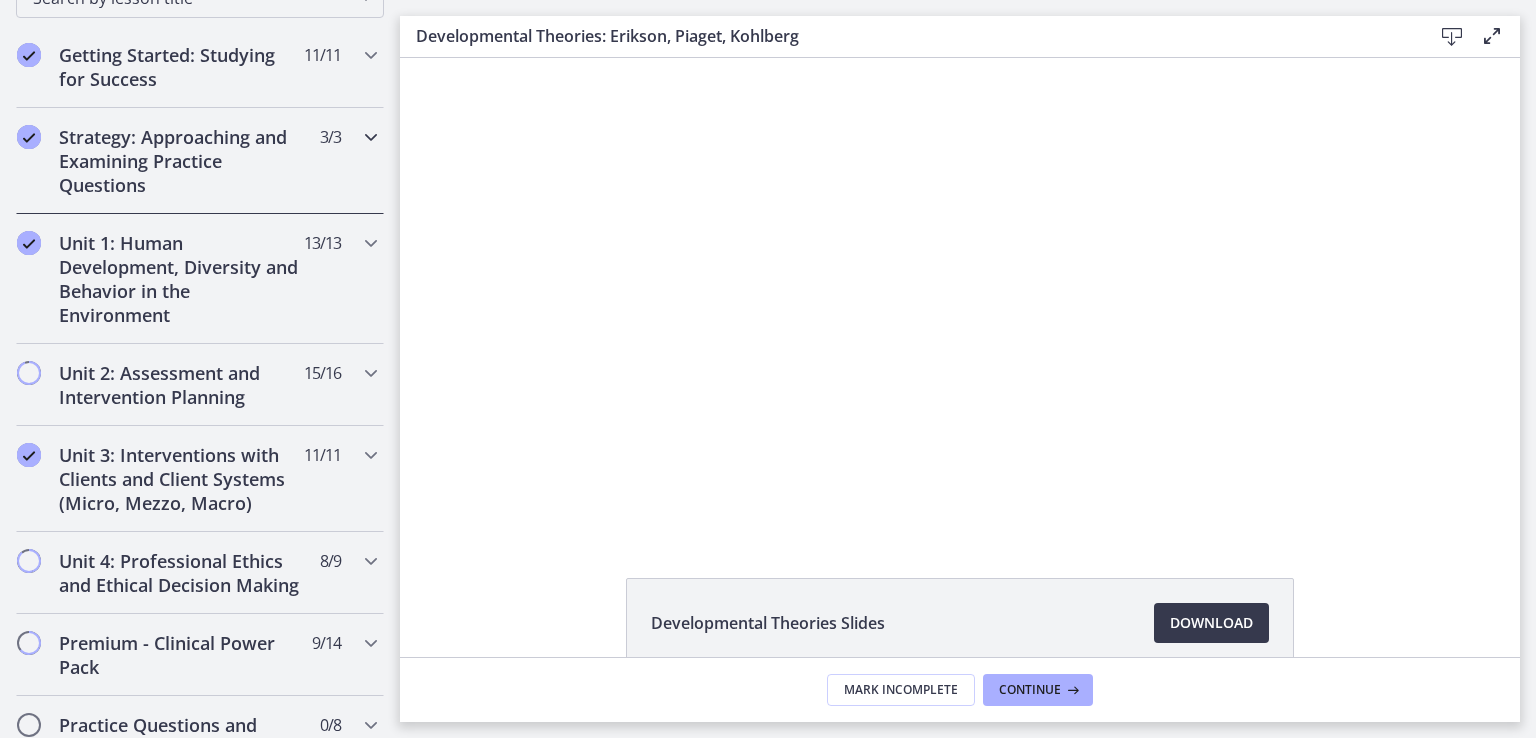 click on "Strategy: Approaching and Examining Practice Questions" at bounding box center (181, 161) 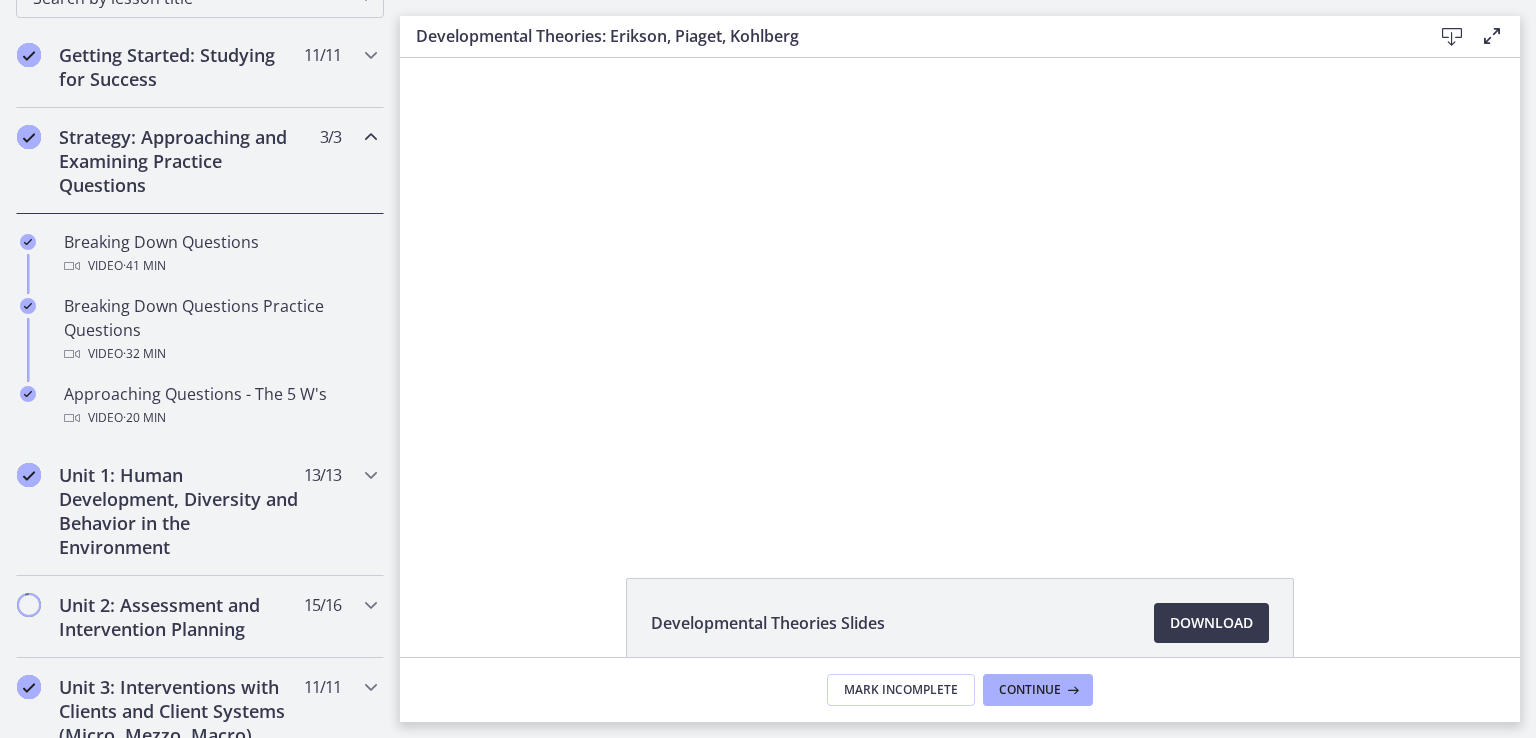 click on "Strategy: Approaching and Examining Practice Questions" at bounding box center [181, 161] 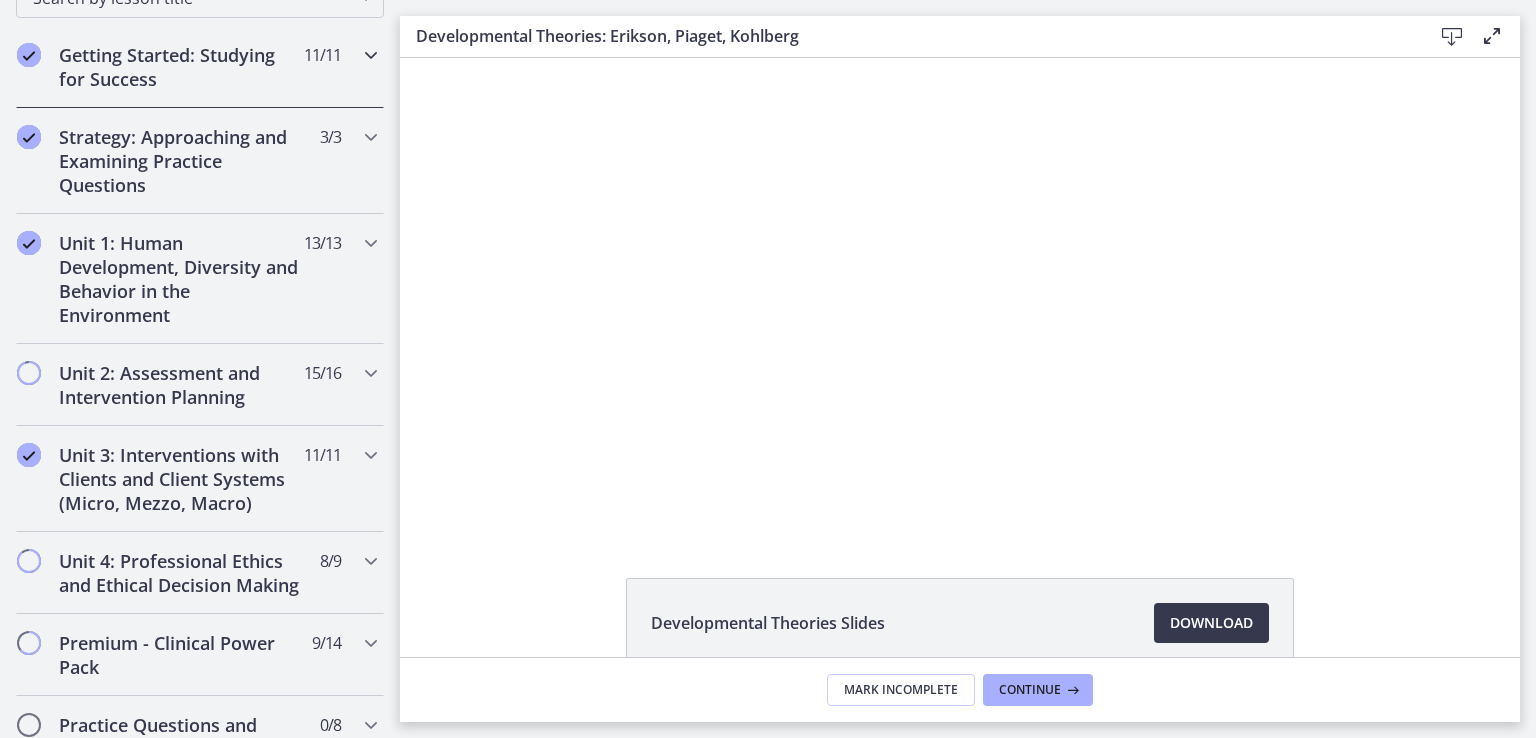 click on "Getting Started: Studying for Success" at bounding box center [181, 67] 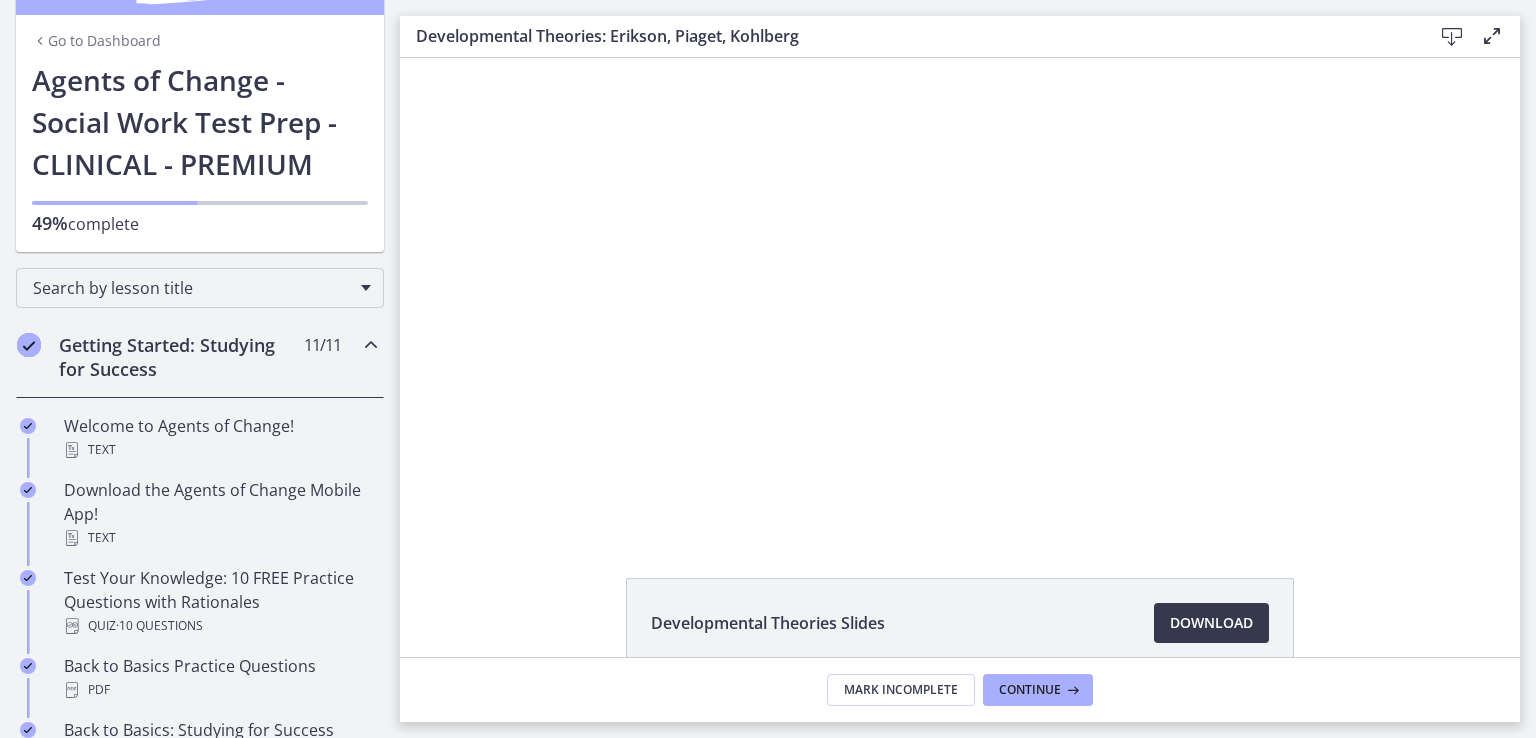 scroll, scrollTop: 0, scrollLeft: 0, axis: both 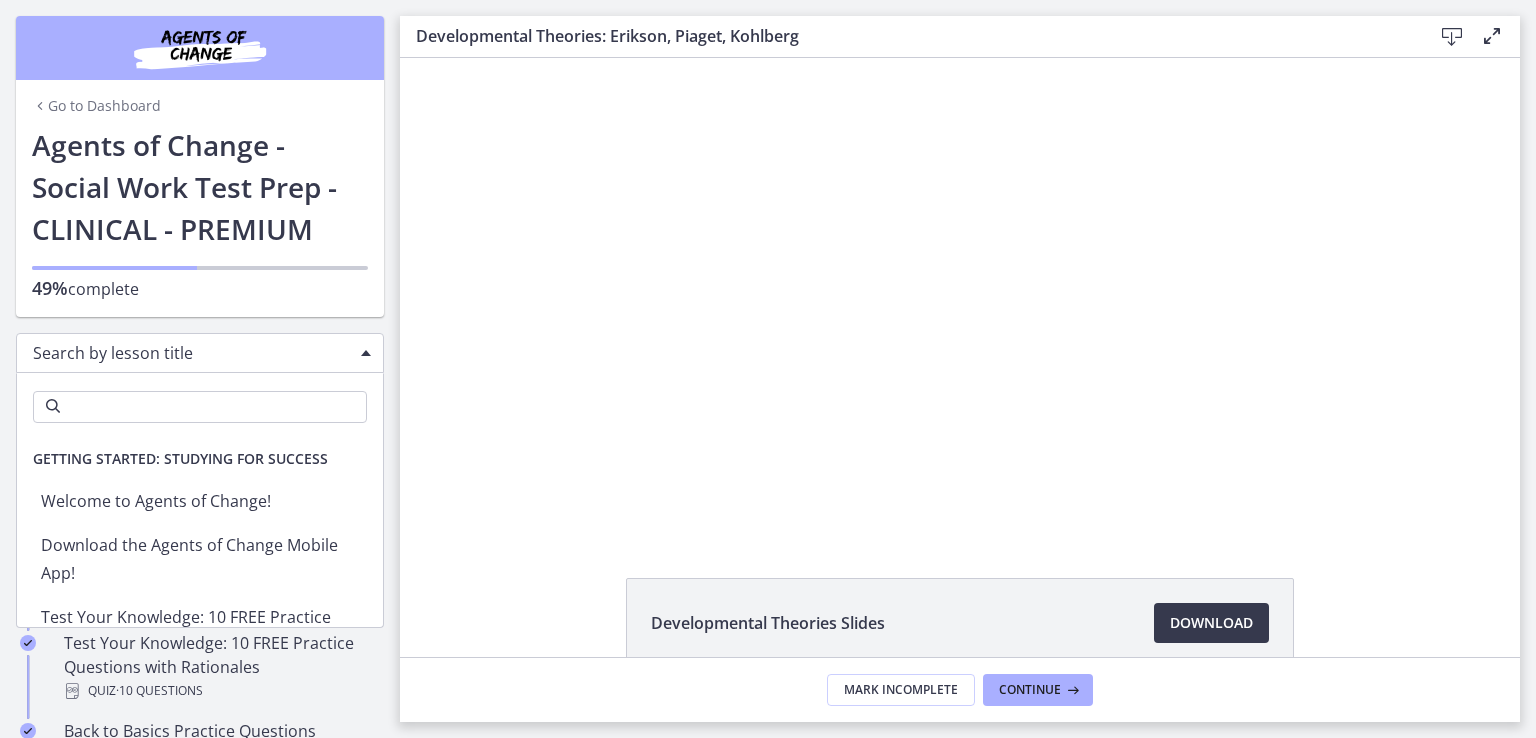 click on "Search by lesson title" at bounding box center [200, 353] 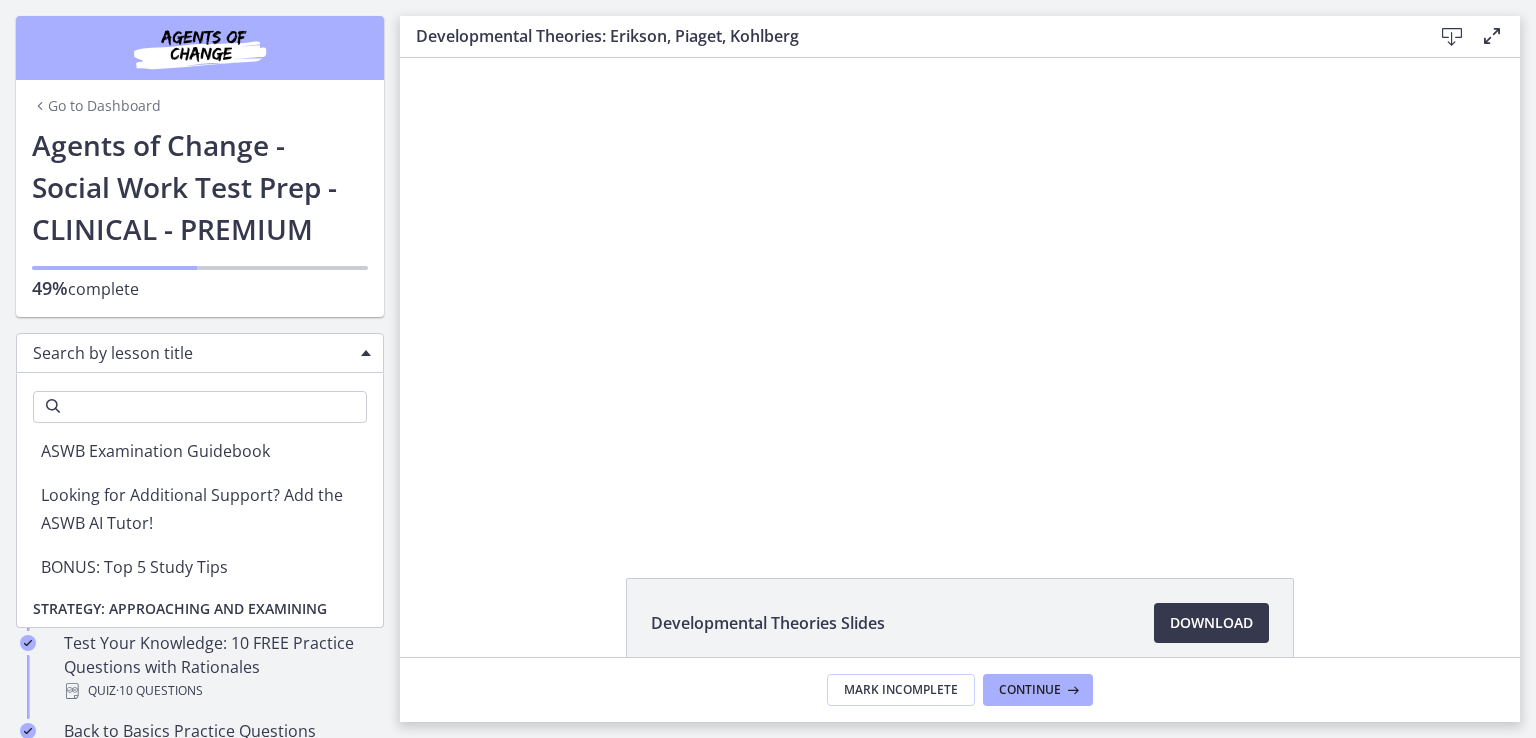 scroll, scrollTop: 500, scrollLeft: 0, axis: vertical 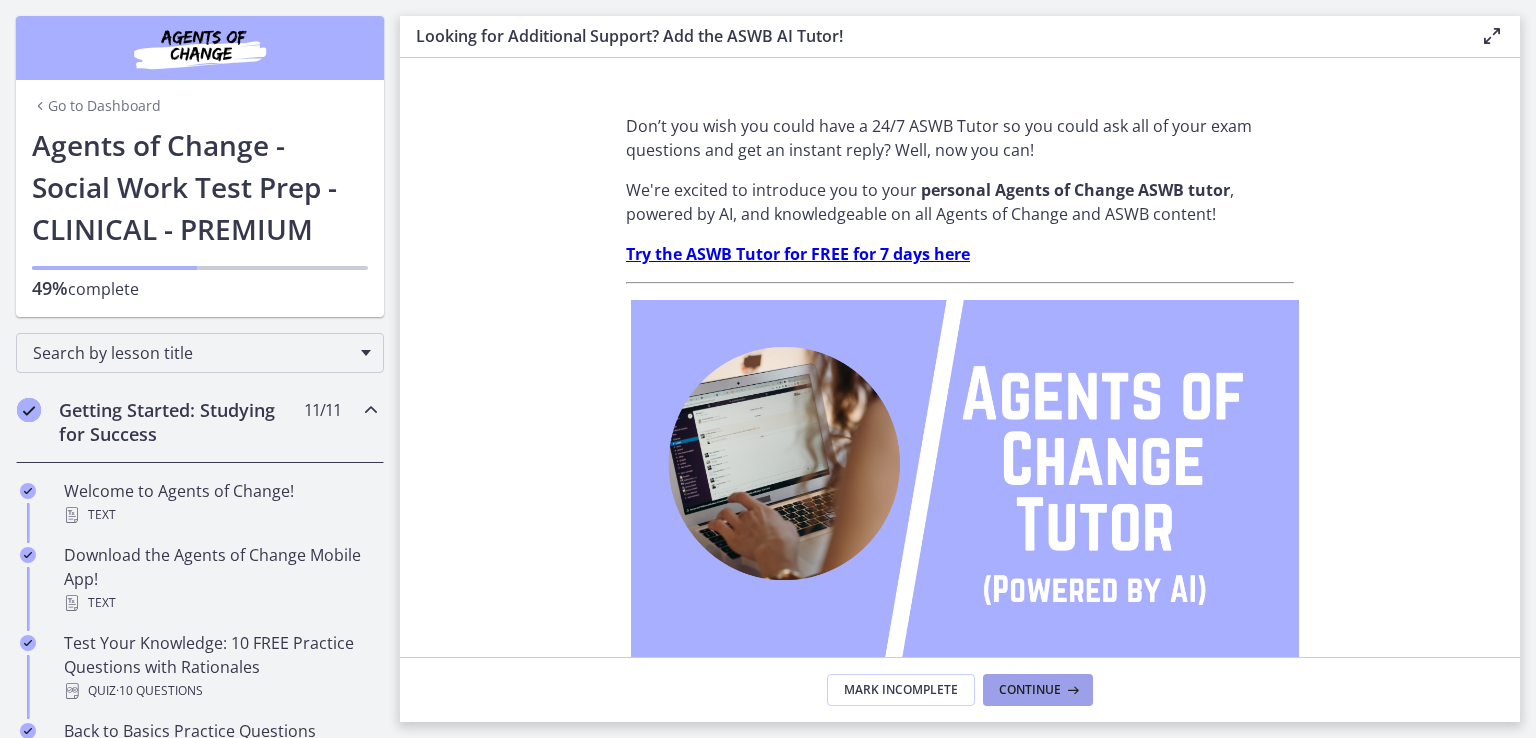 click on "Continue" at bounding box center (1030, 690) 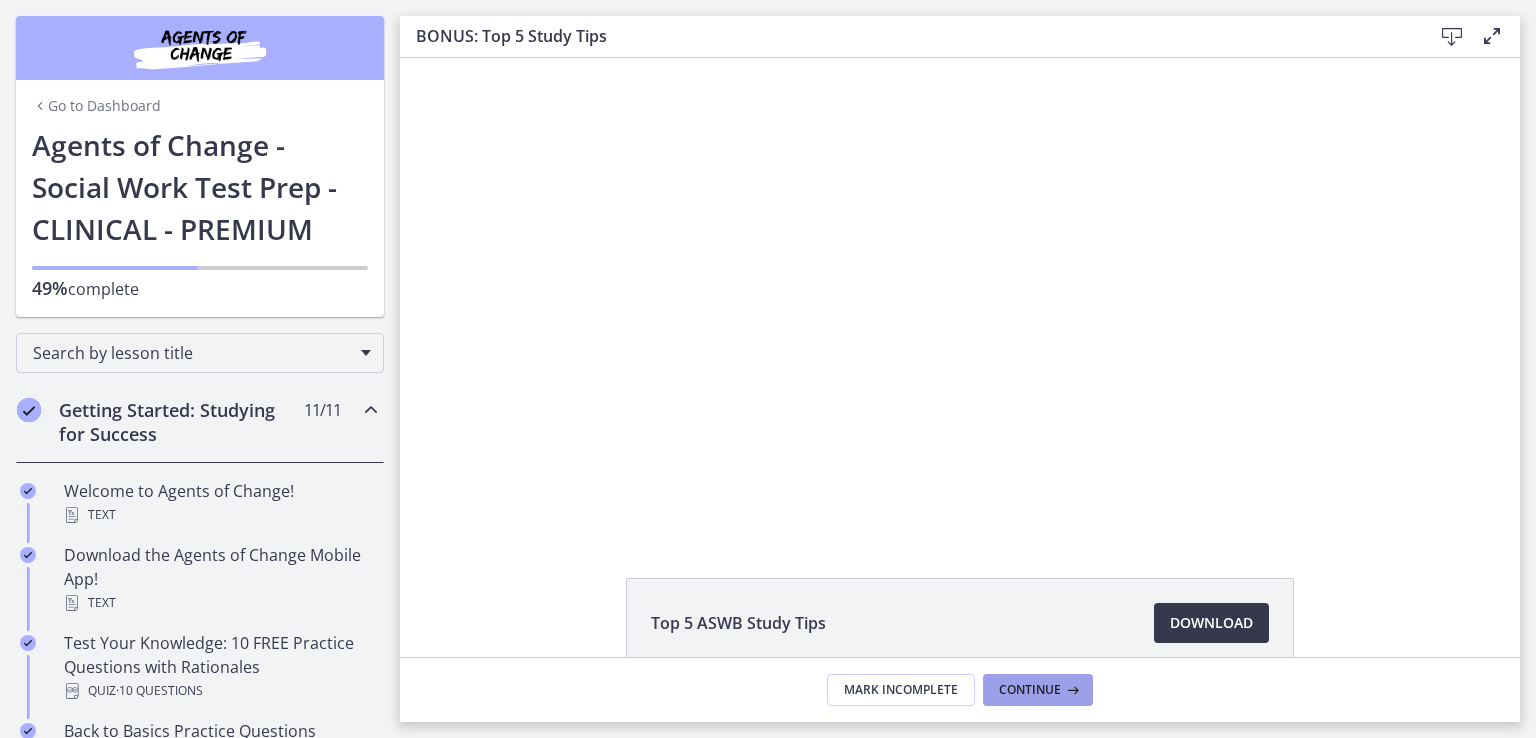 scroll, scrollTop: 0, scrollLeft: 0, axis: both 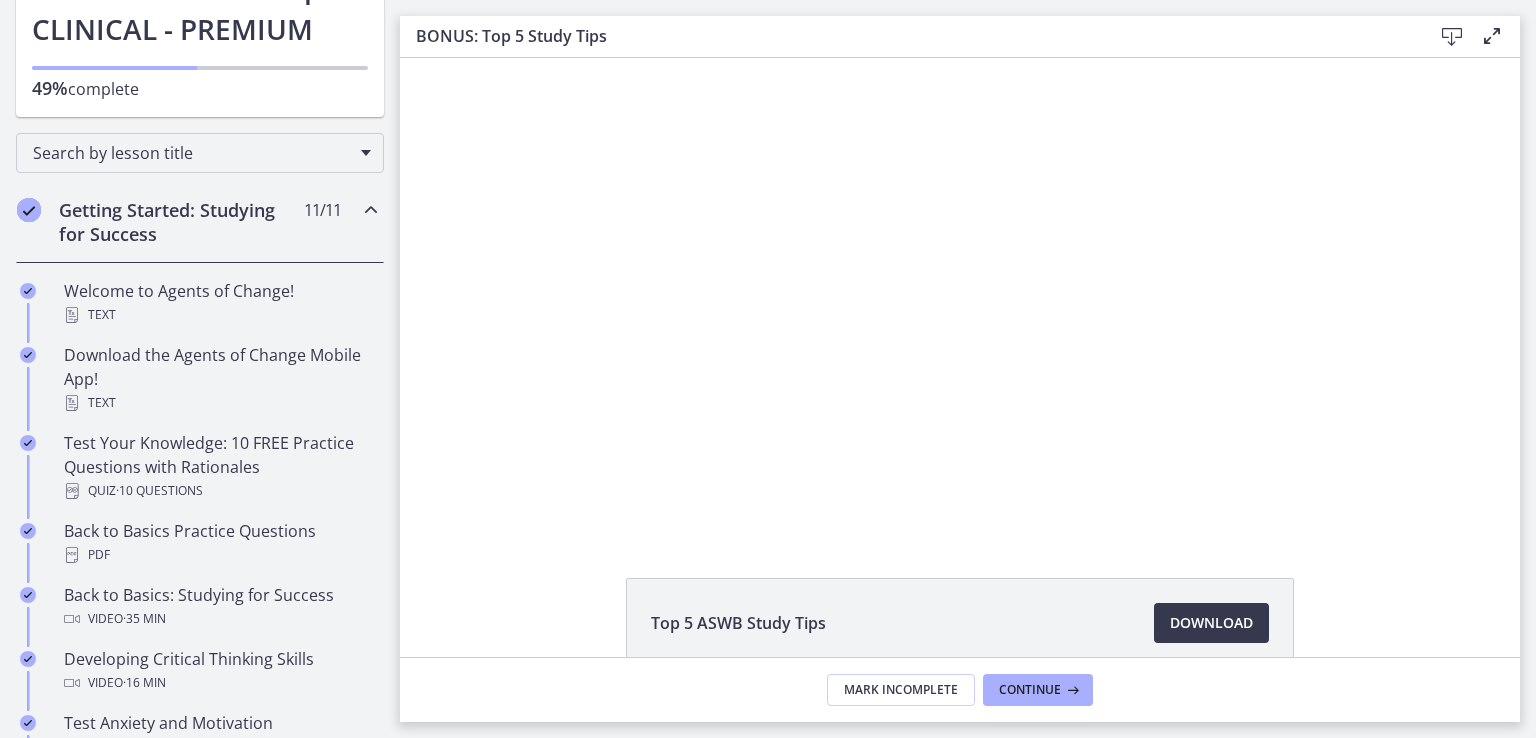 click at bounding box center (371, 210) 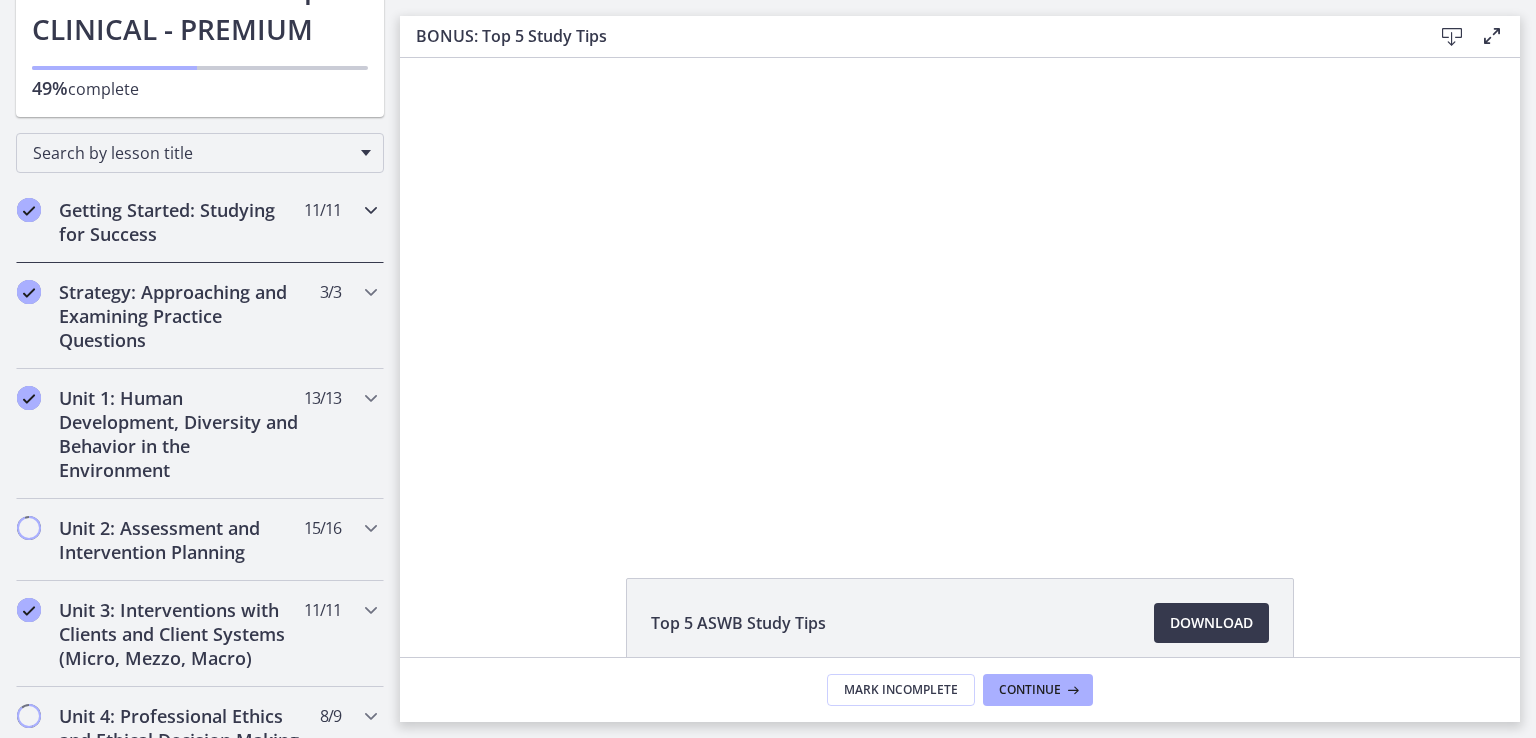 click at bounding box center [371, 210] 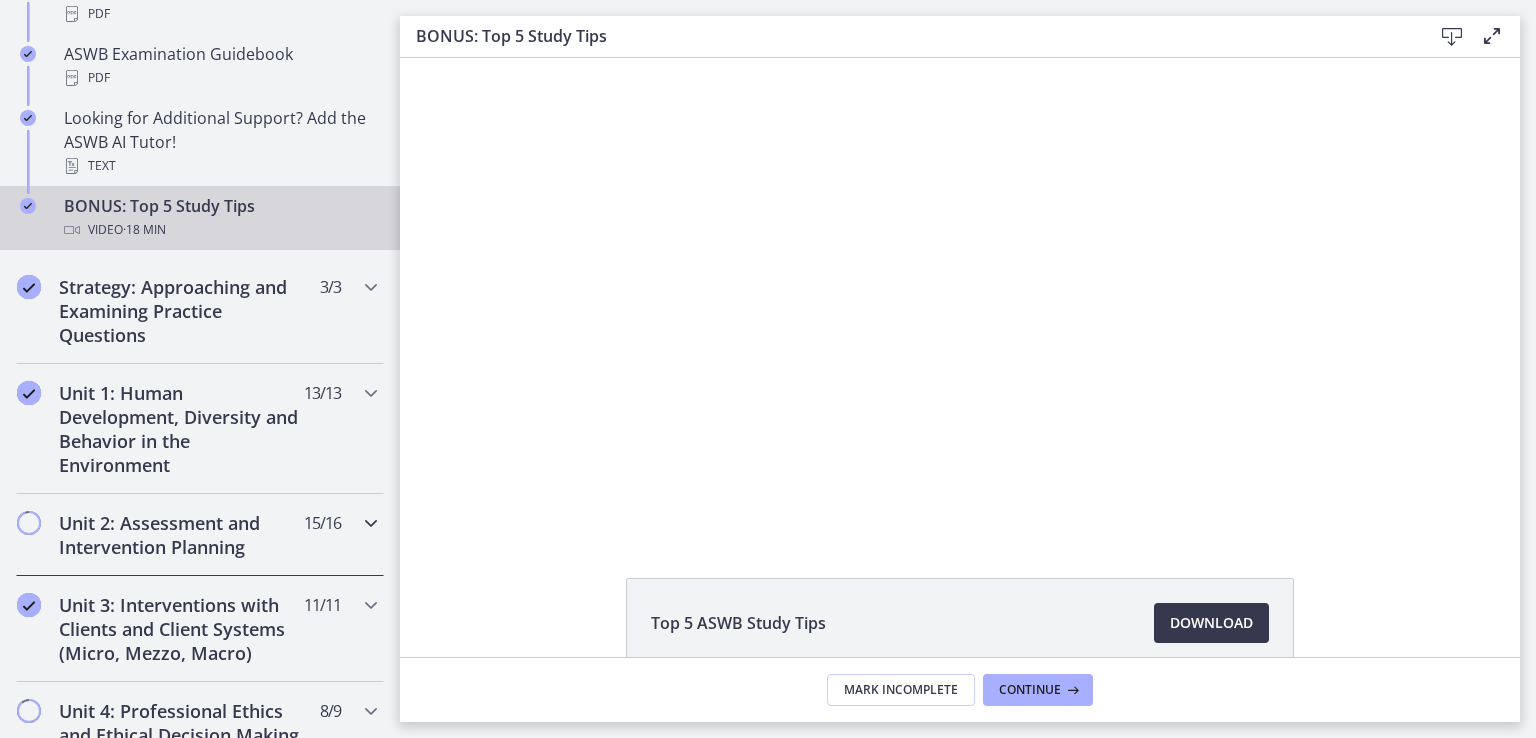 scroll, scrollTop: 1000, scrollLeft: 0, axis: vertical 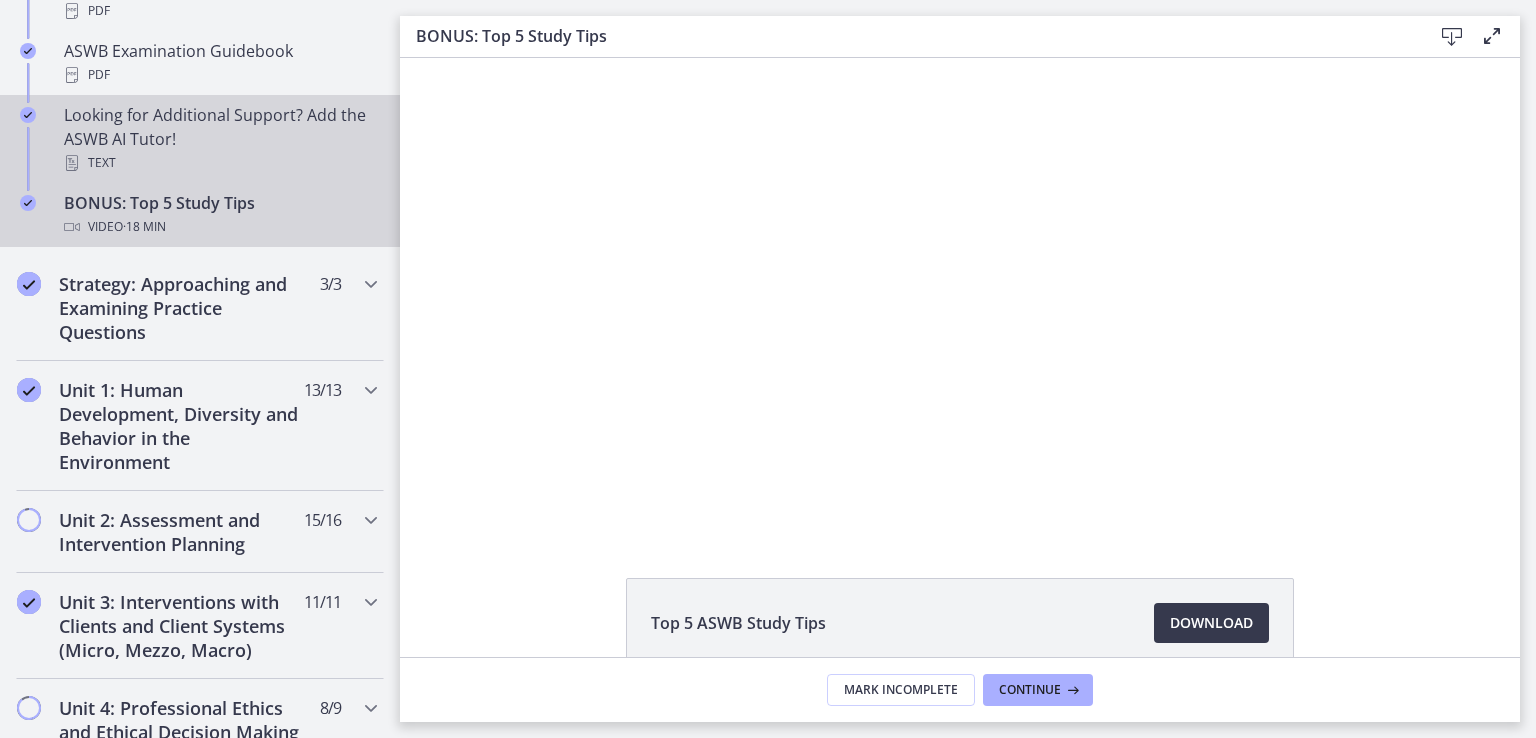 click on "Looking for Additional Support? Add the ASWB AI Tutor!
Text" at bounding box center (220, 139) 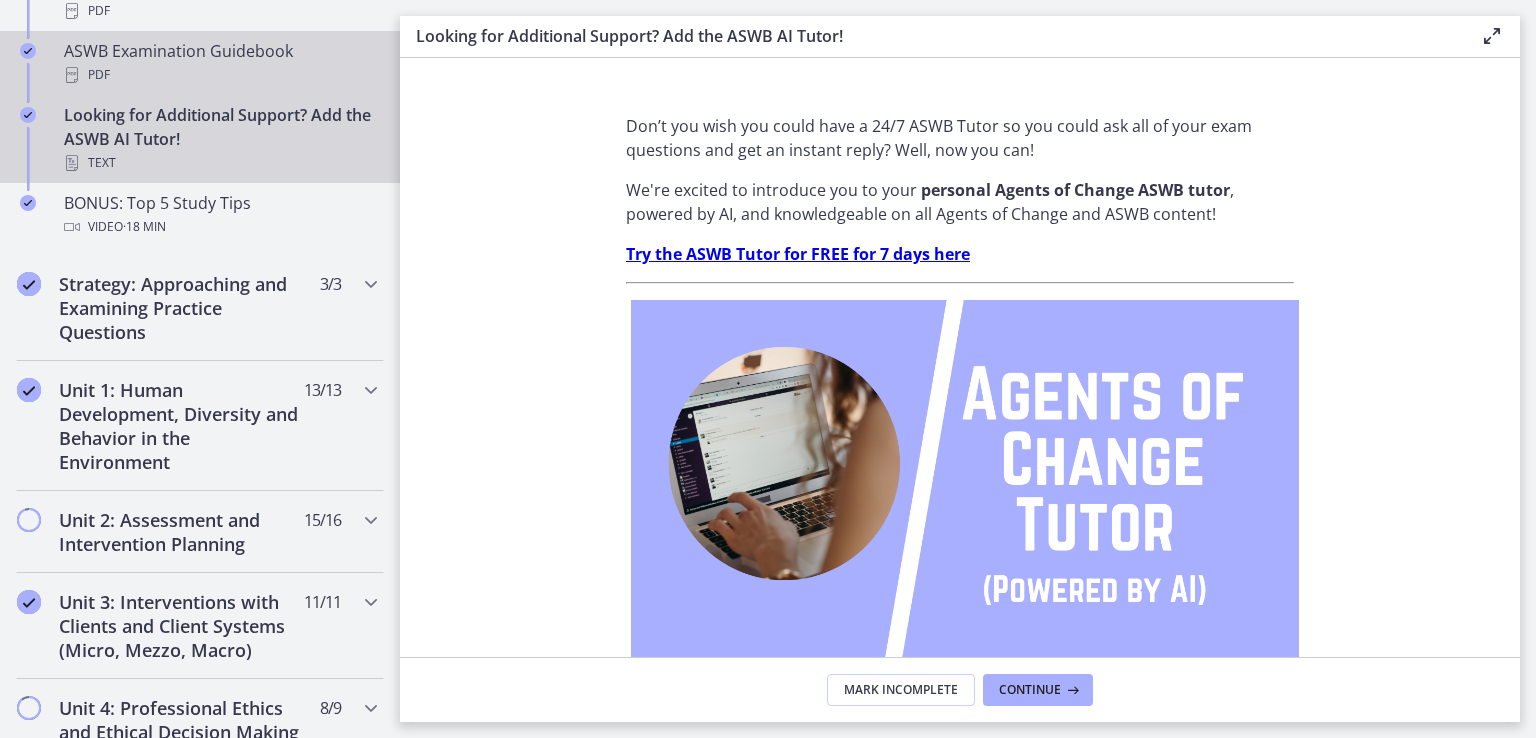 click on "ASWB Examination Guidebook
PDF" at bounding box center (220, 63) 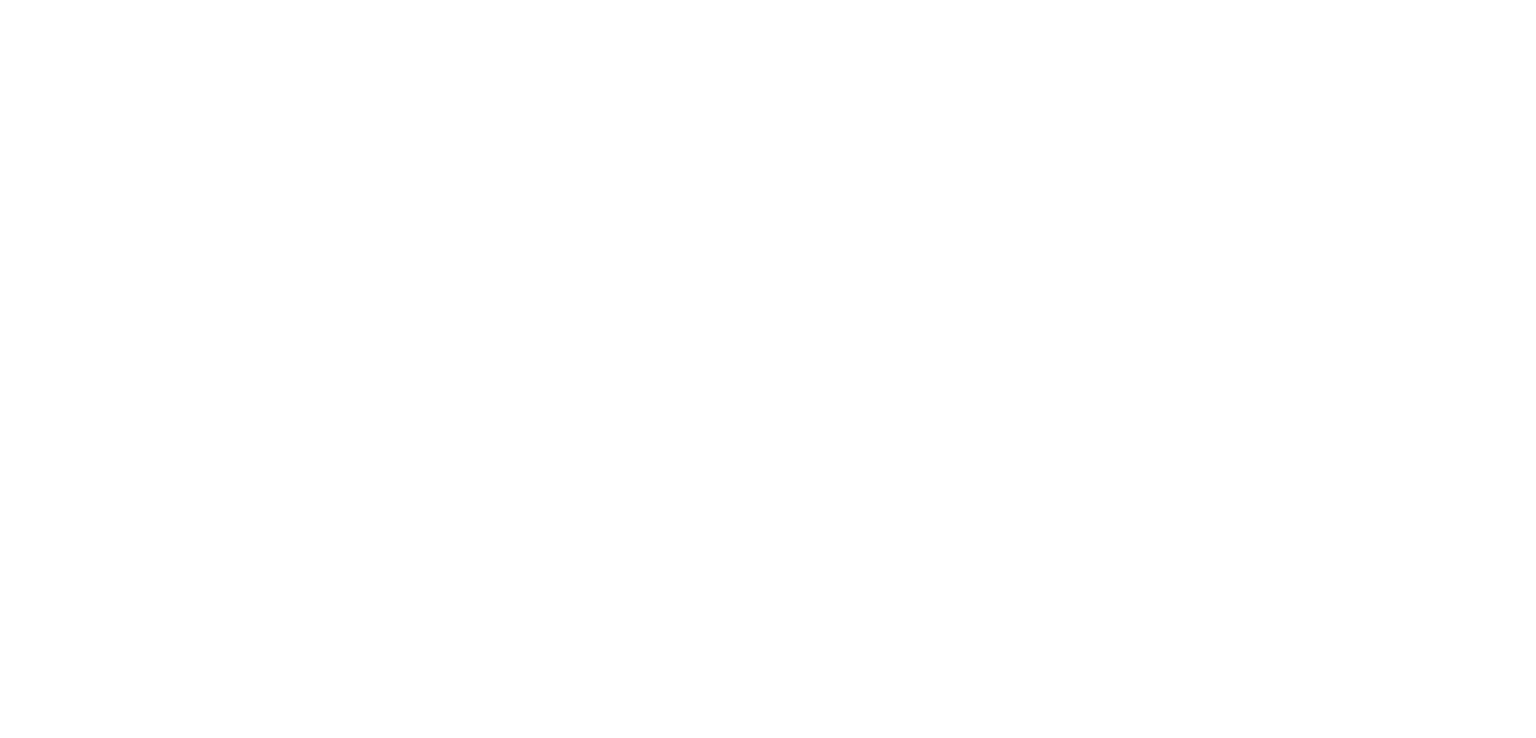 scroll, scrollTop: 0, scrollLeft: 0, axis: both 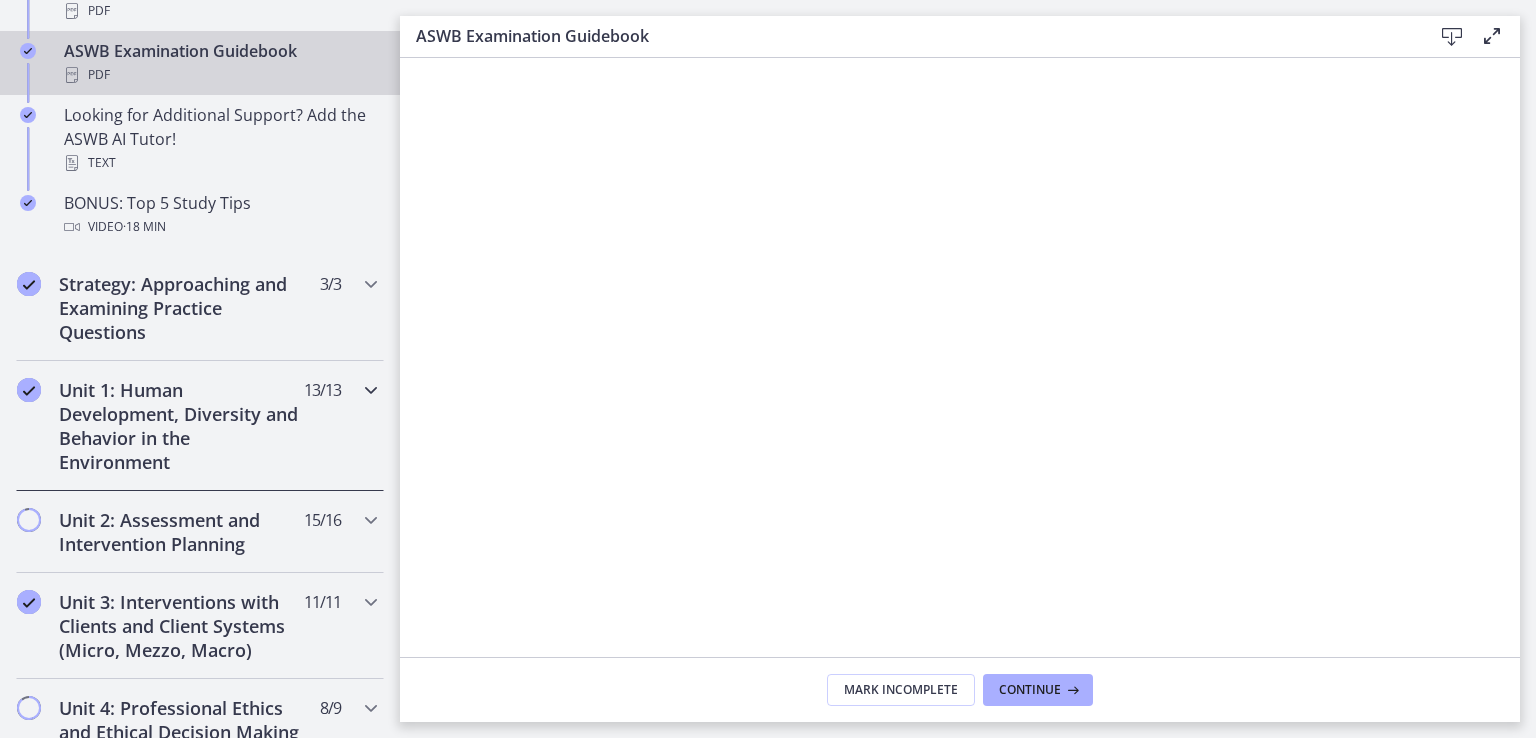 click at bounding box center [371, 390] 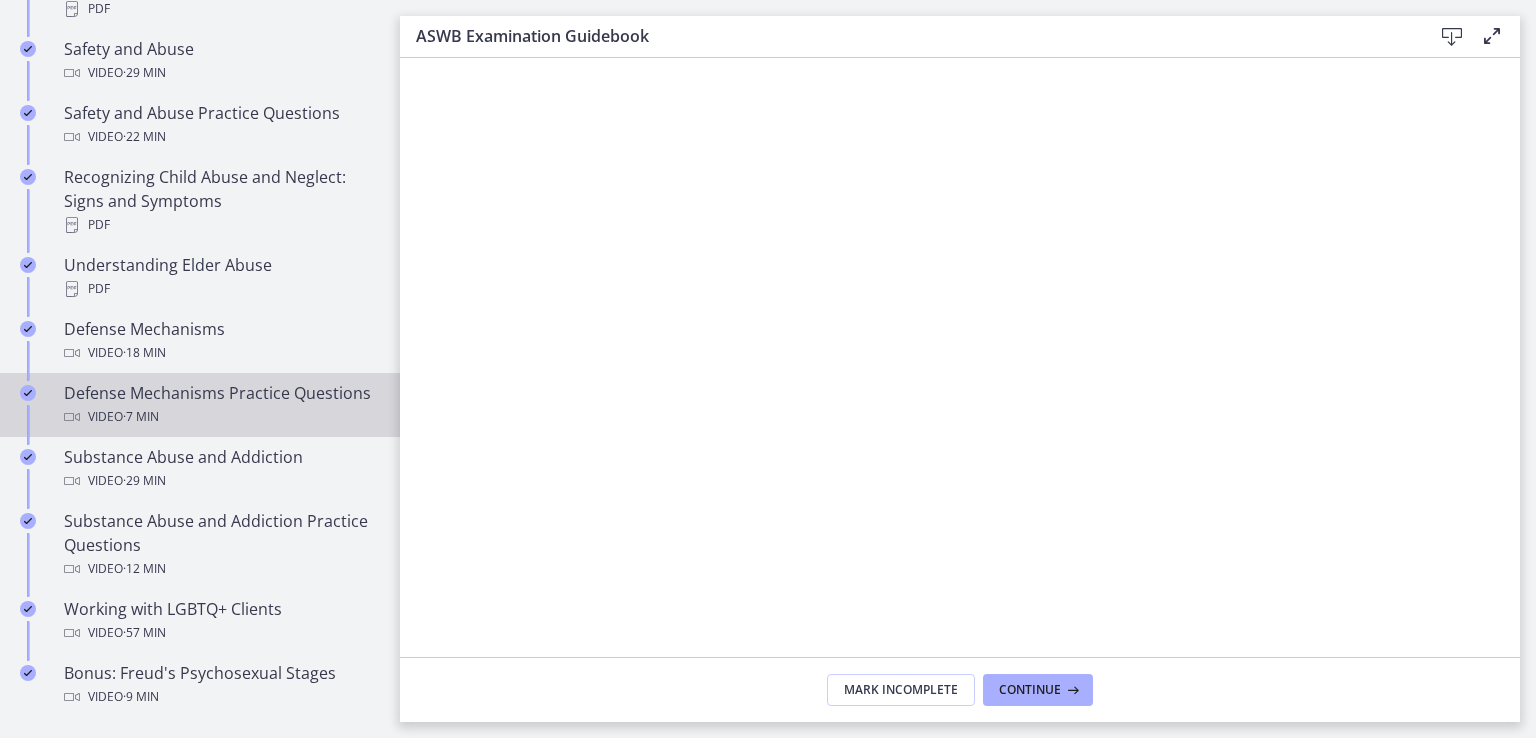 scroll, scrollTop: 700, scrollLeft: 0, axis: vertical 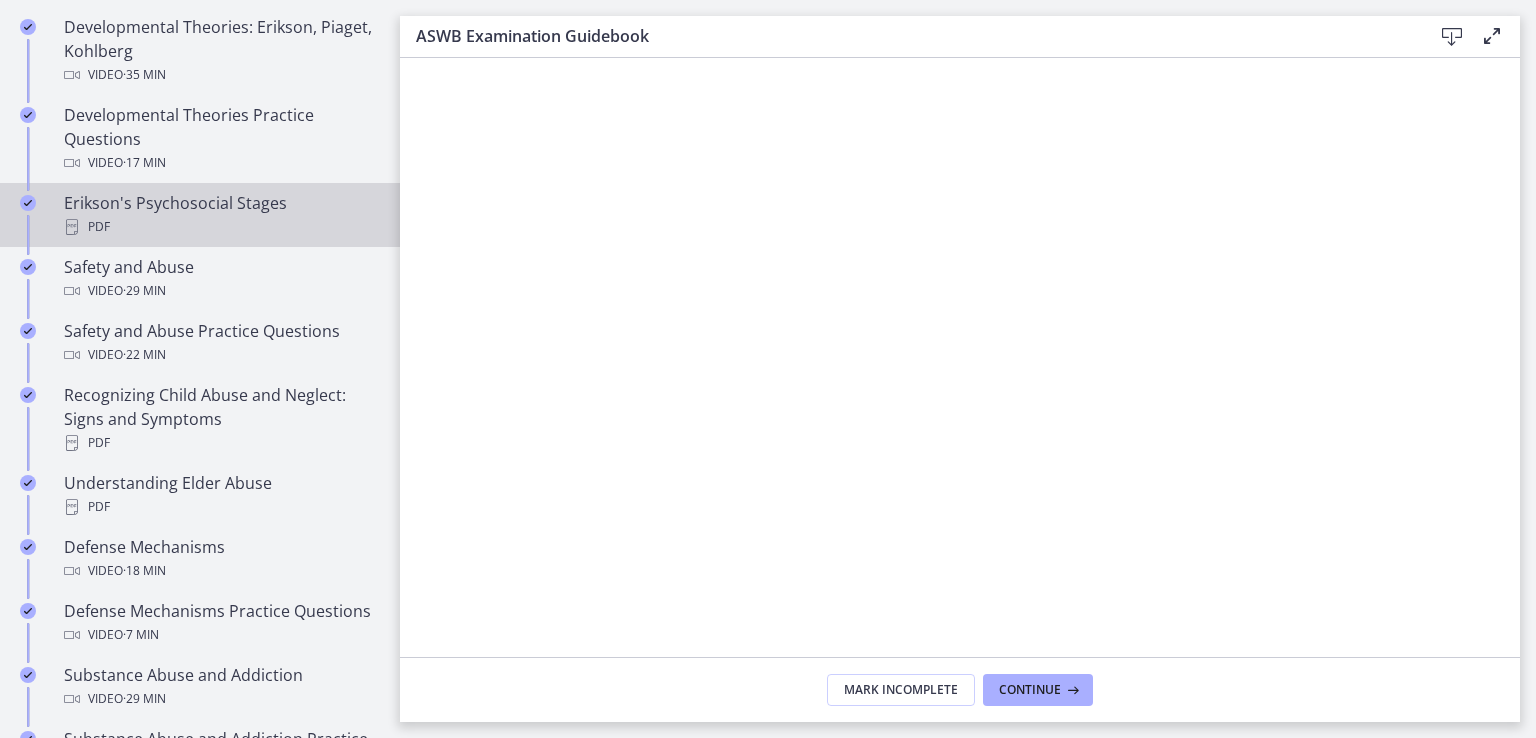 click on "Erikson's Psychosocial Stages
PDF" at bounding box center (220, 215) 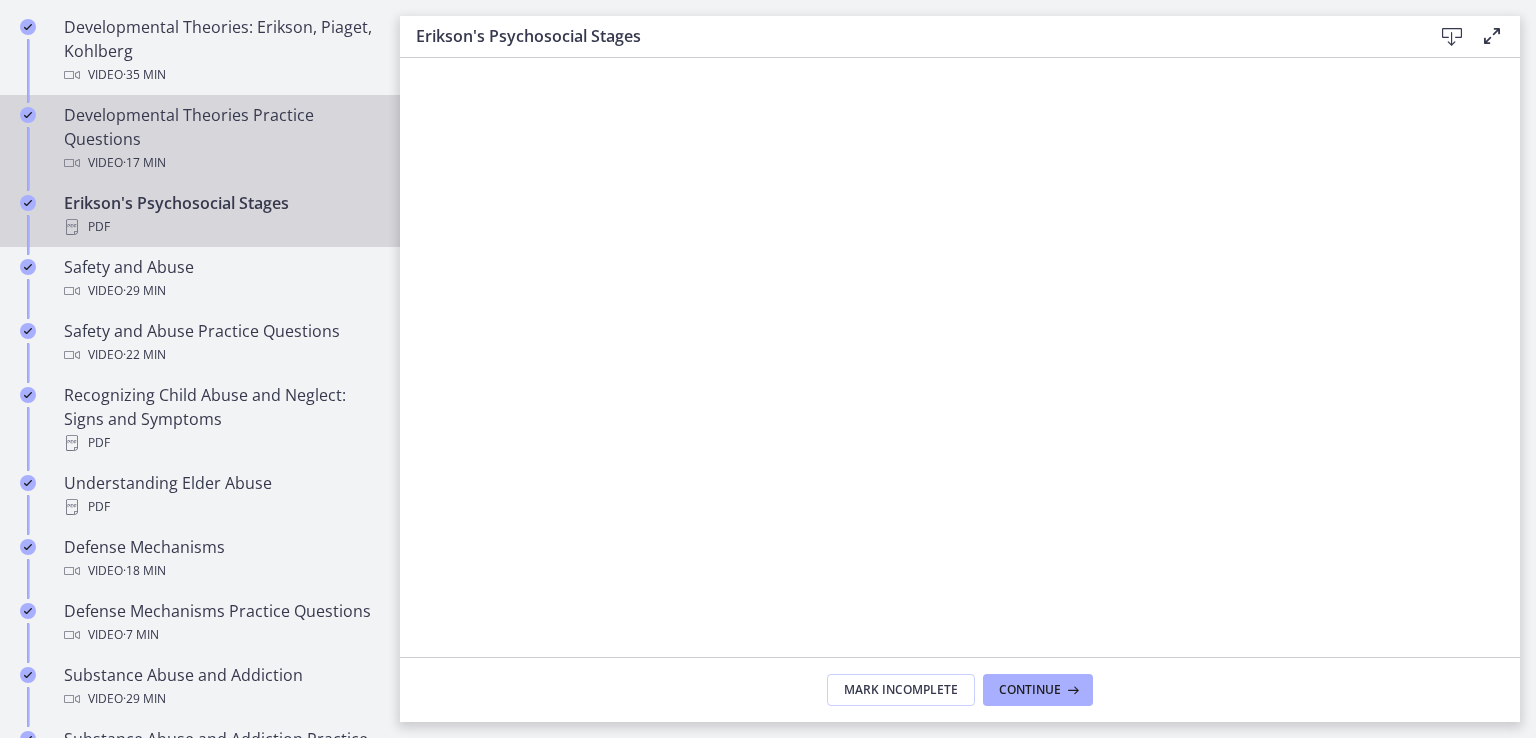 click on "Developmental Theories Practice Questions
Video
·  17 min" at bounding box center (220, 139) 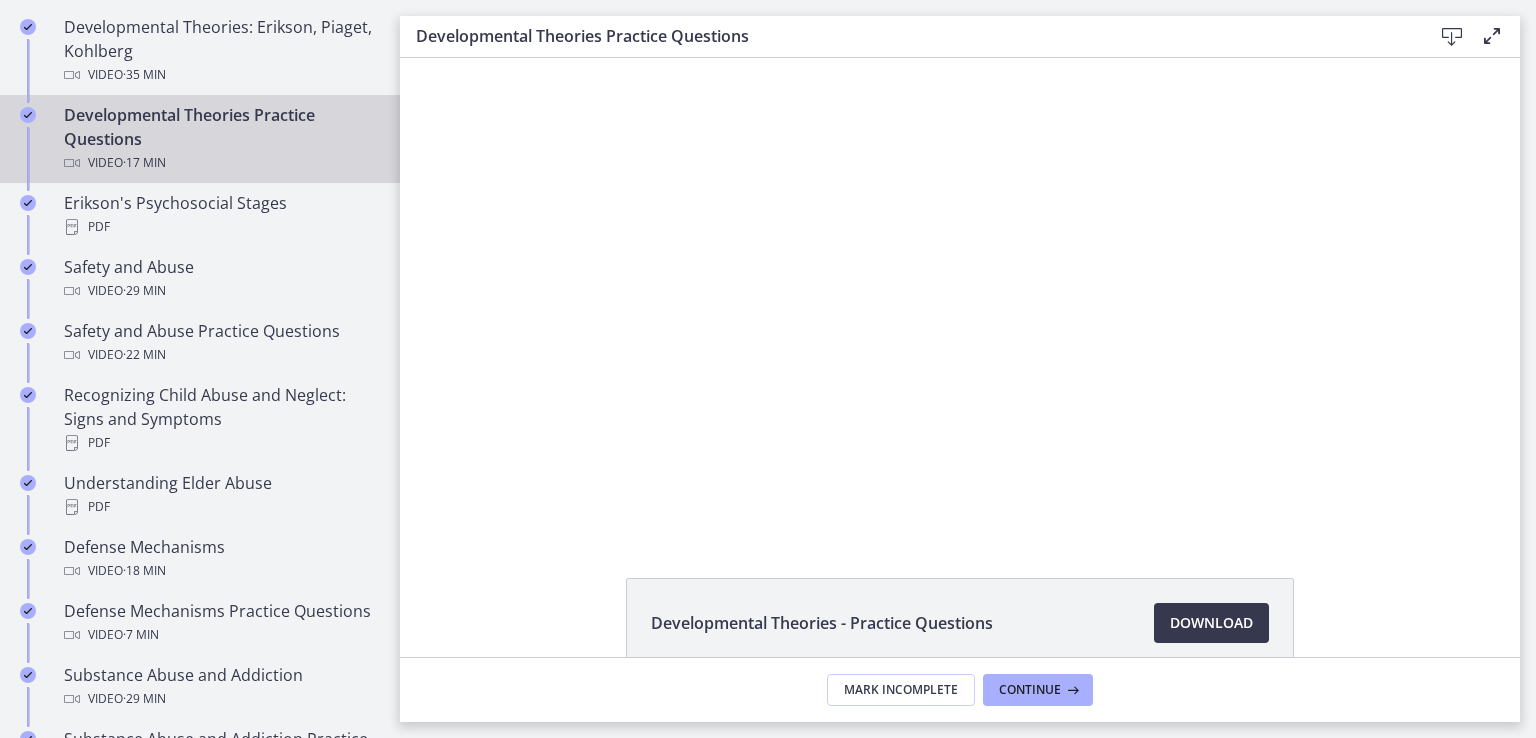 scroll, scrollTop: 0, scrollLeft: 0, axis: both 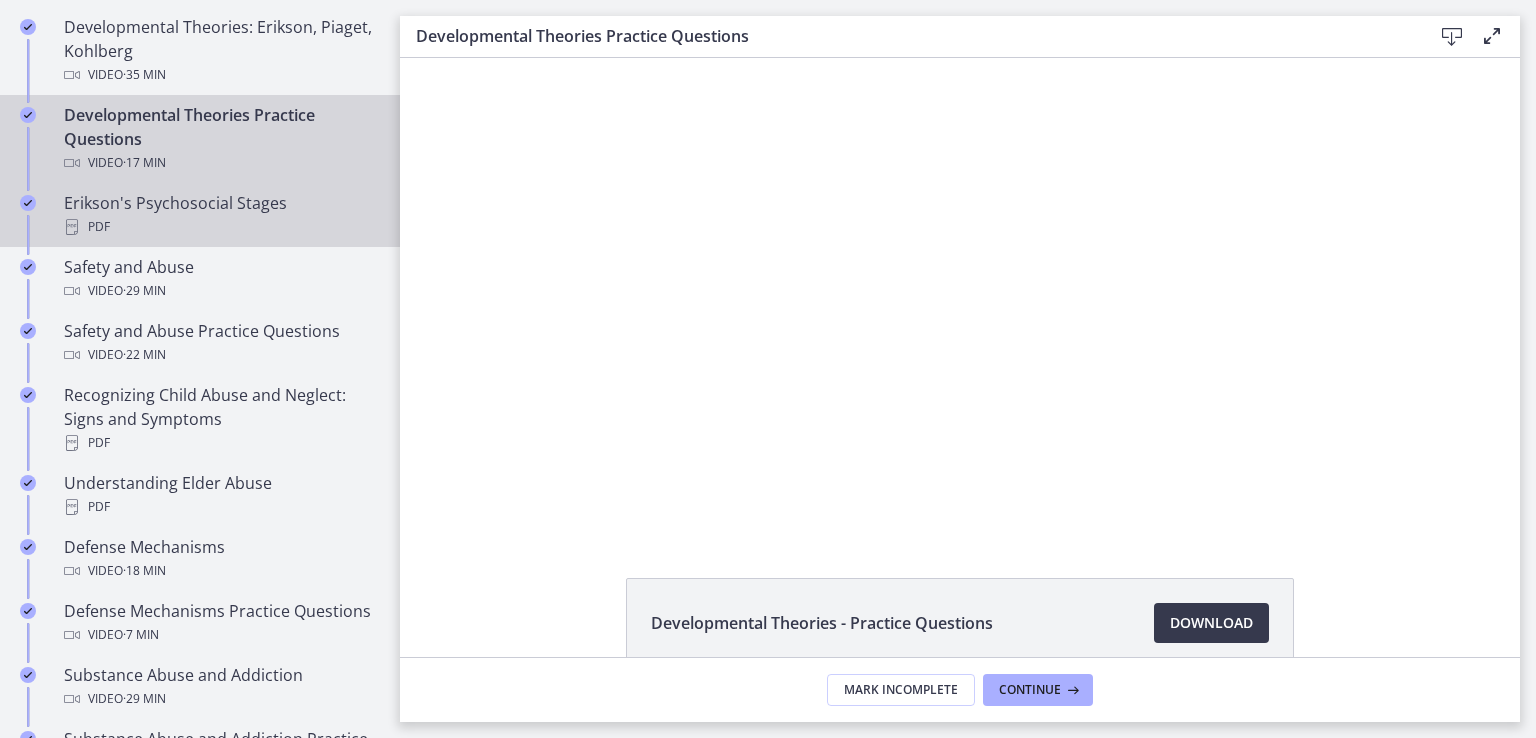 click on "Erikson's Psychosocial Stages
PDF" at bounding box center (220, 215) 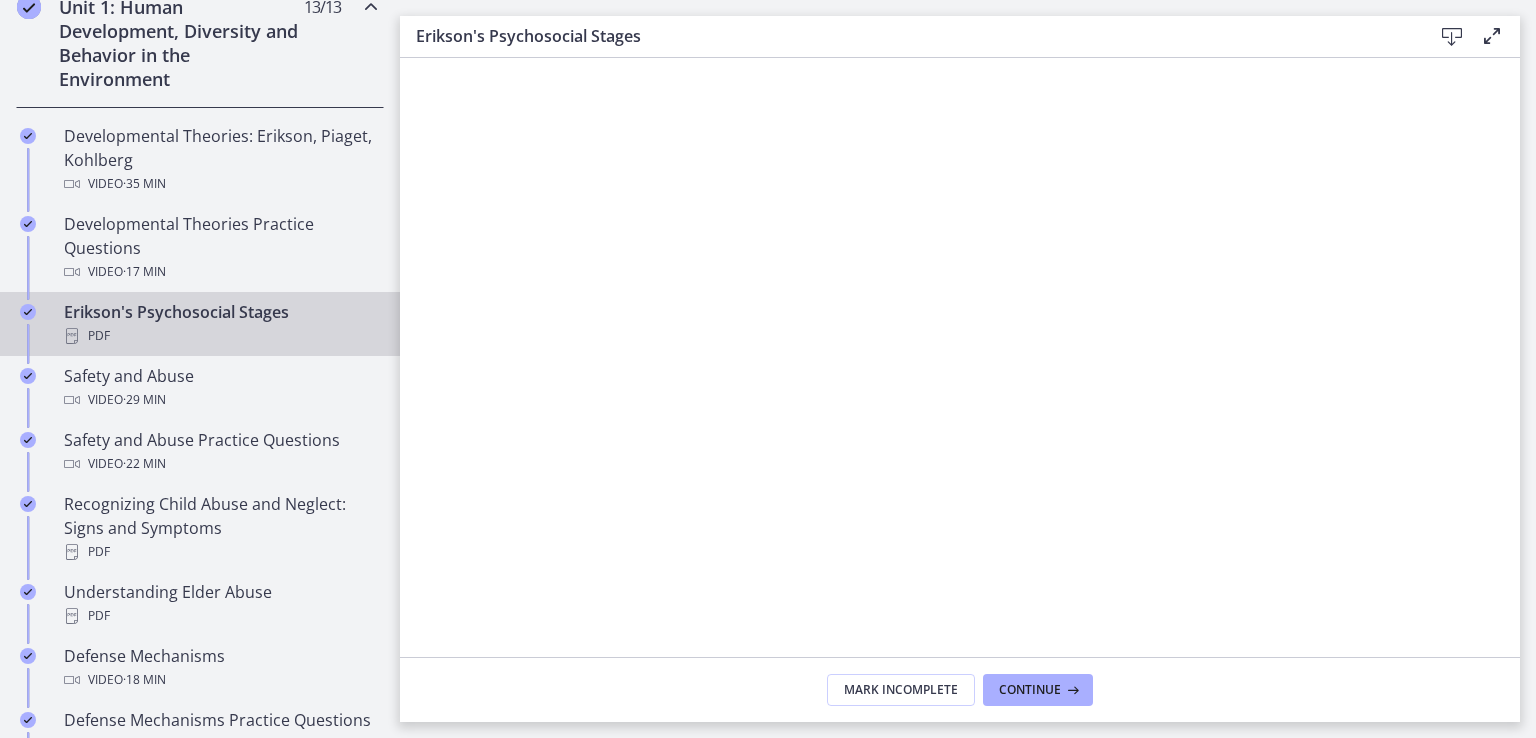 scroll, scrollTop: 400, scrollLeft: 0, axis: vertical 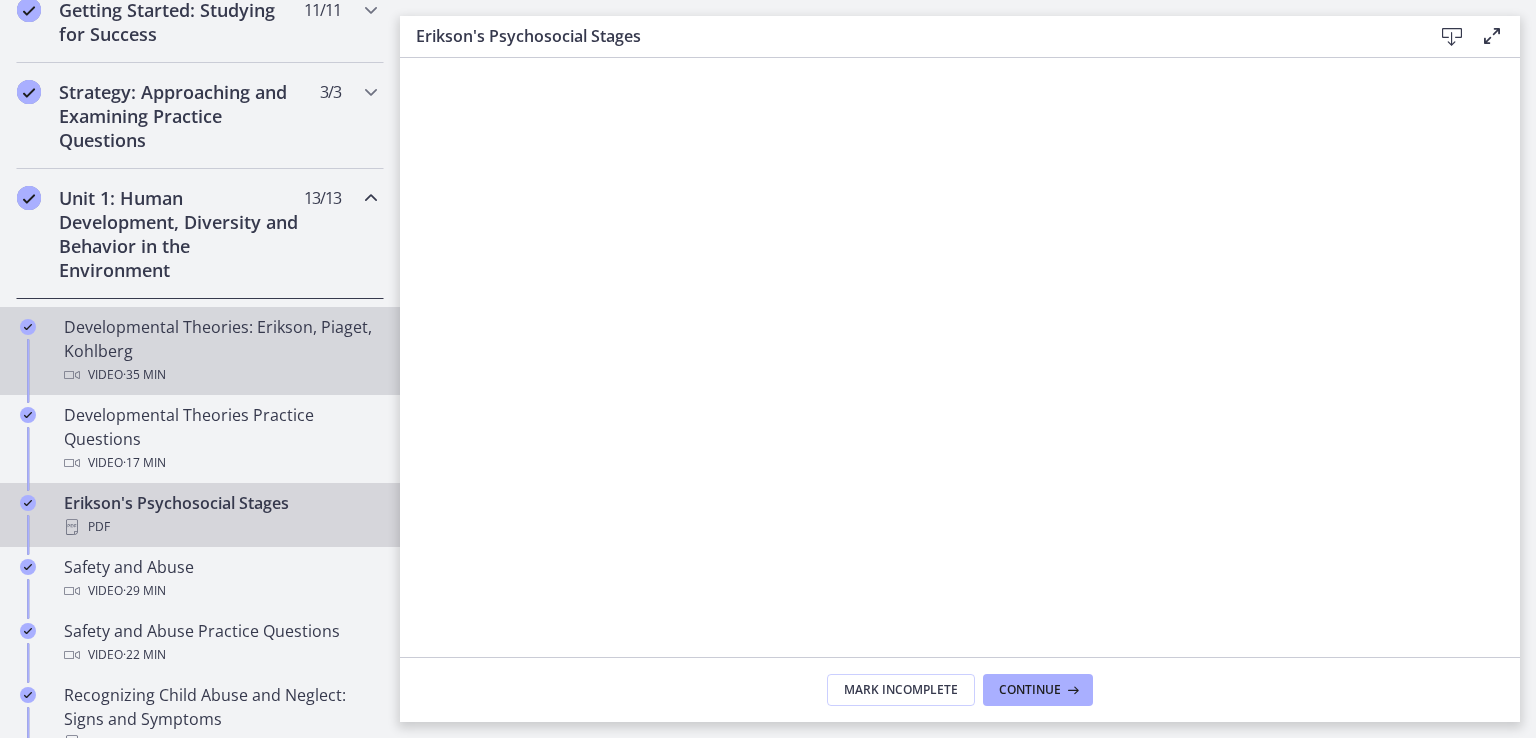 click on "Developmental Theories: Erikson, Piaget, Kohlberg
Video
·  35 min" at bounding box center (220, 351) 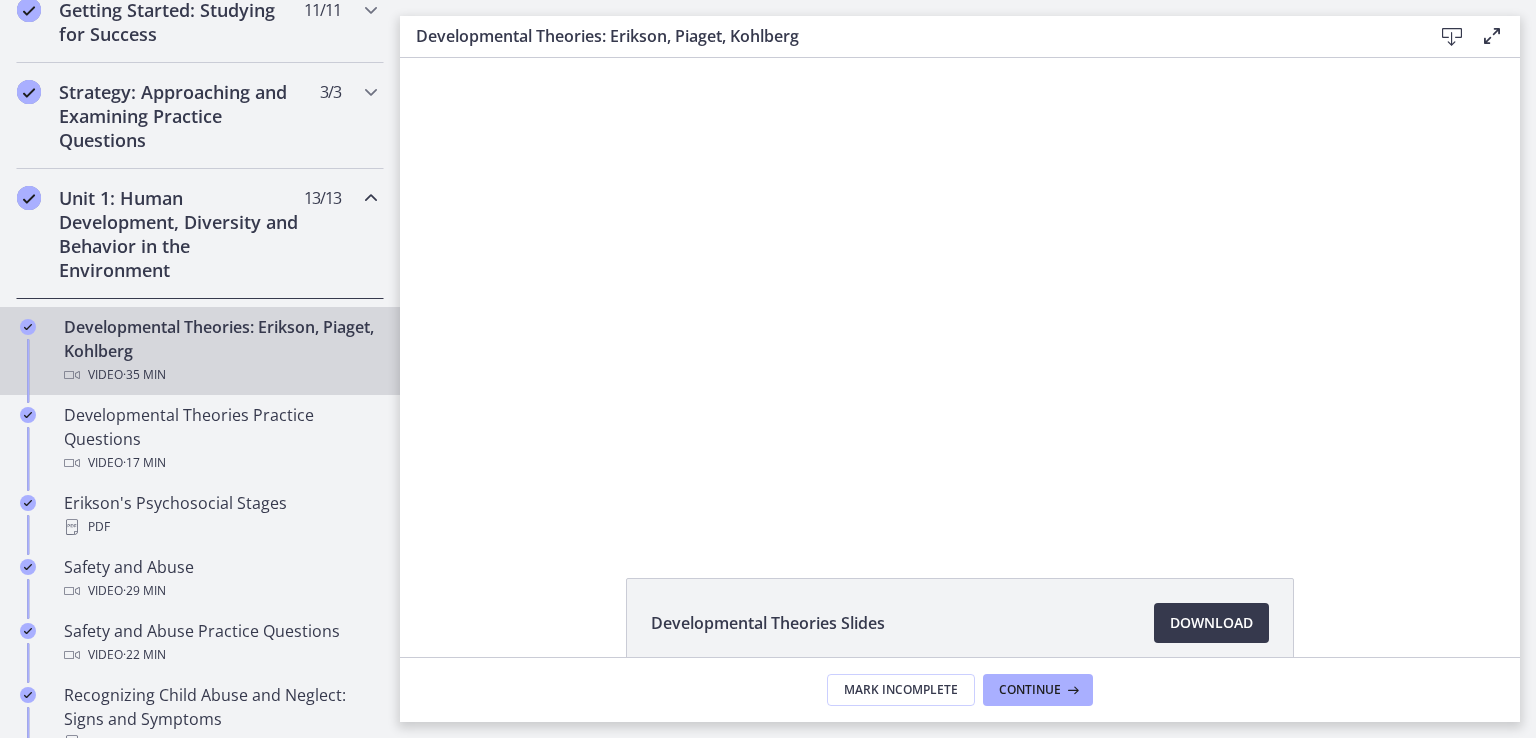scroll, scrollTop: 0, scrollLeft: 0, axis: both 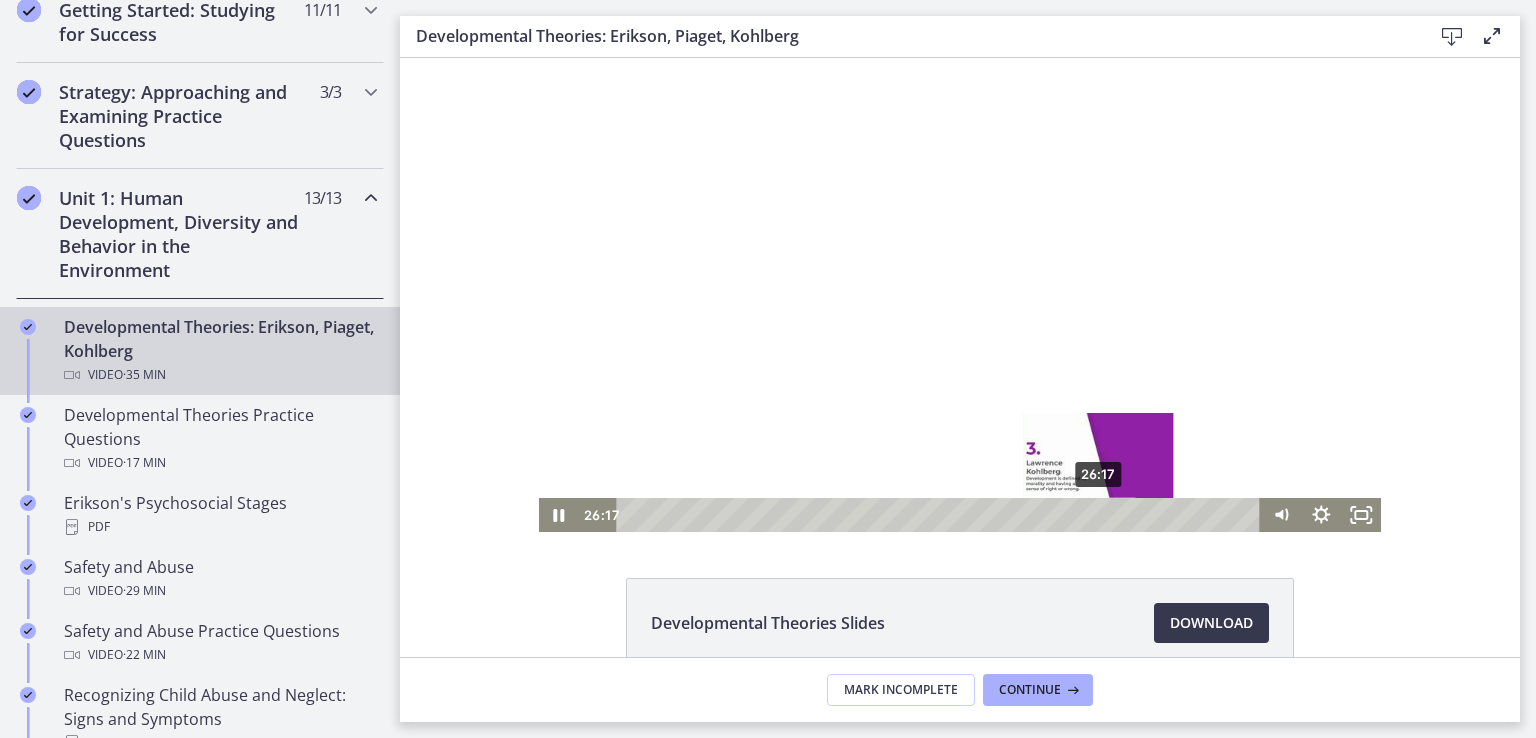 click on "26:17" at bounding box center [942, 515] 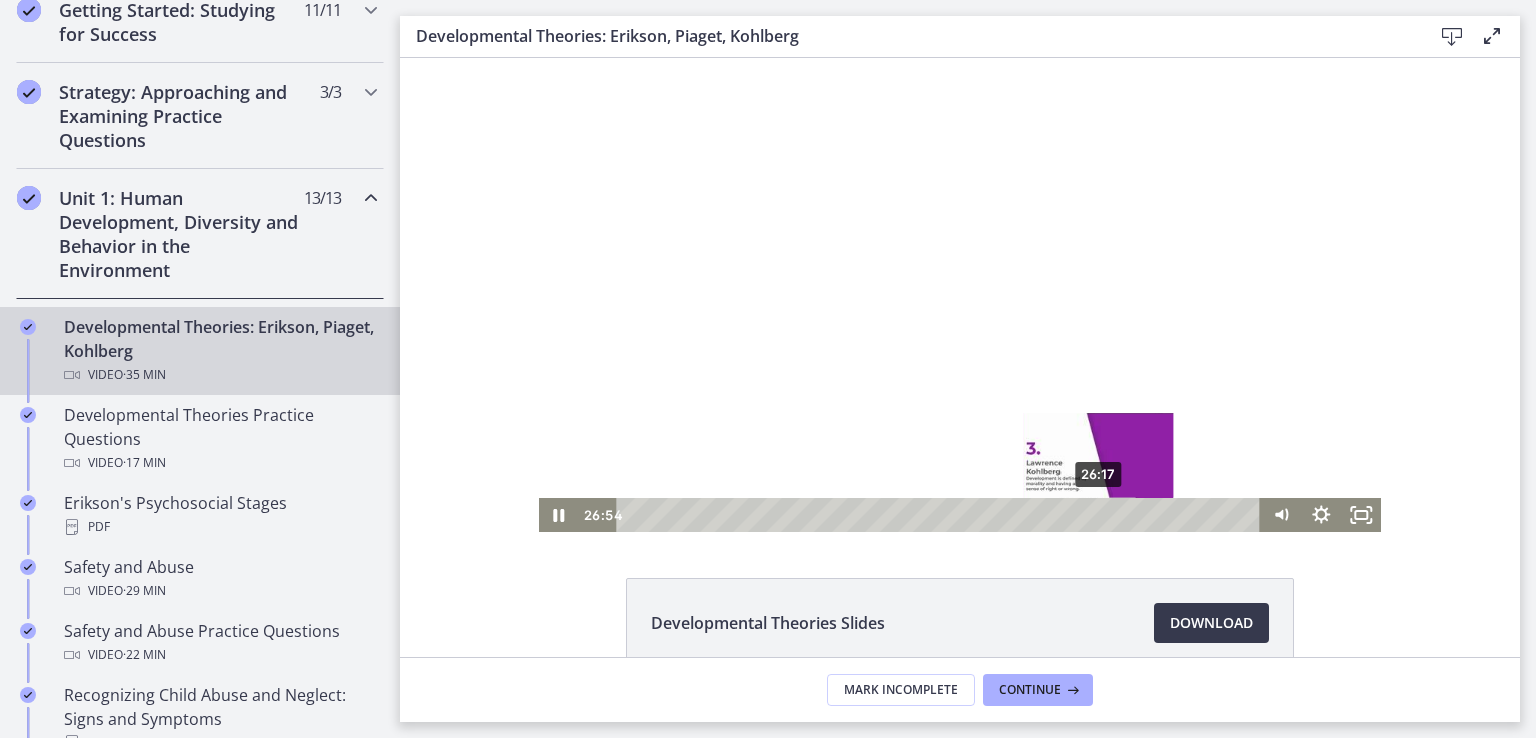 click on "26:17" at bounding box center (942, 515) 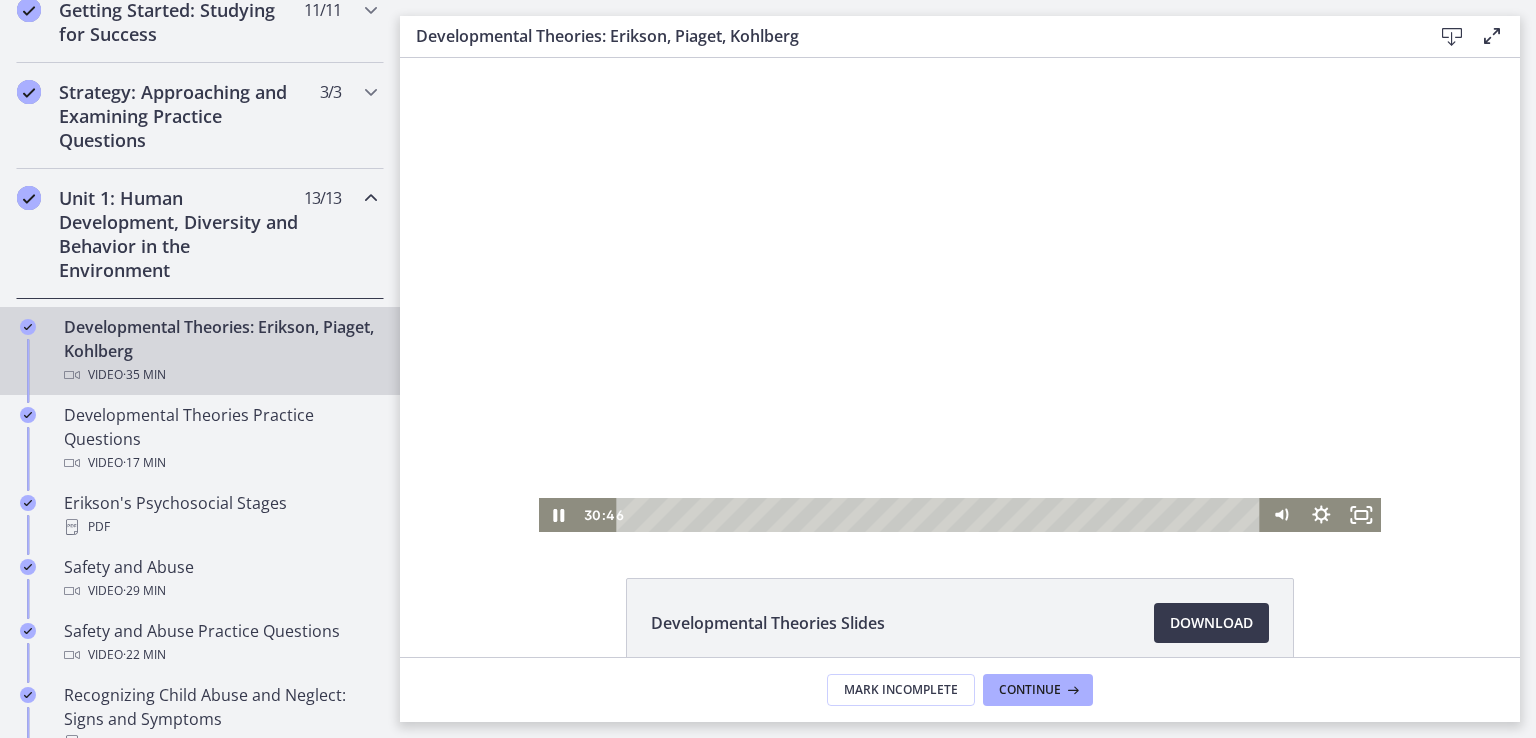 click at bounding box center (960, 295) 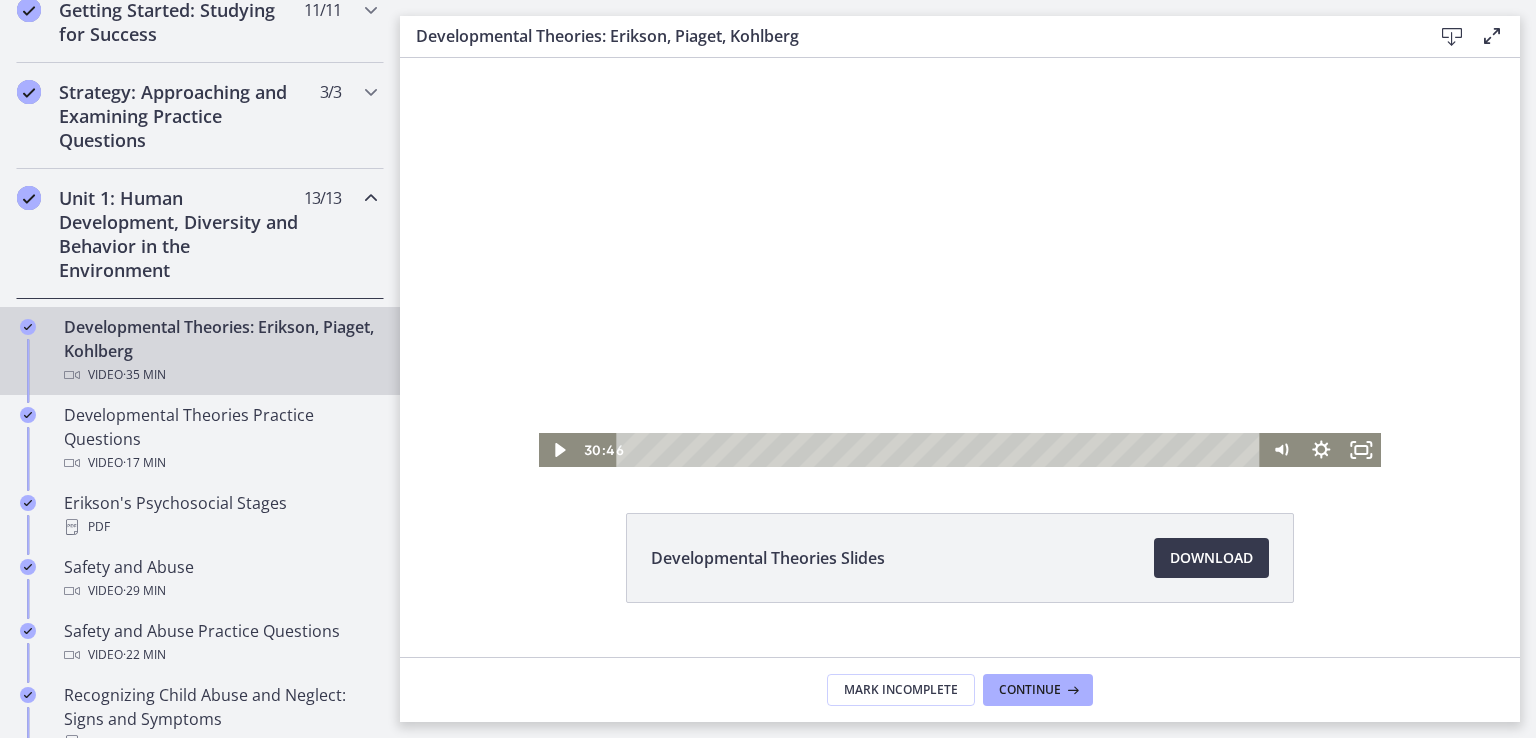 scroll, scrollTop: 100, scrollLeft: 0, axis: vertical 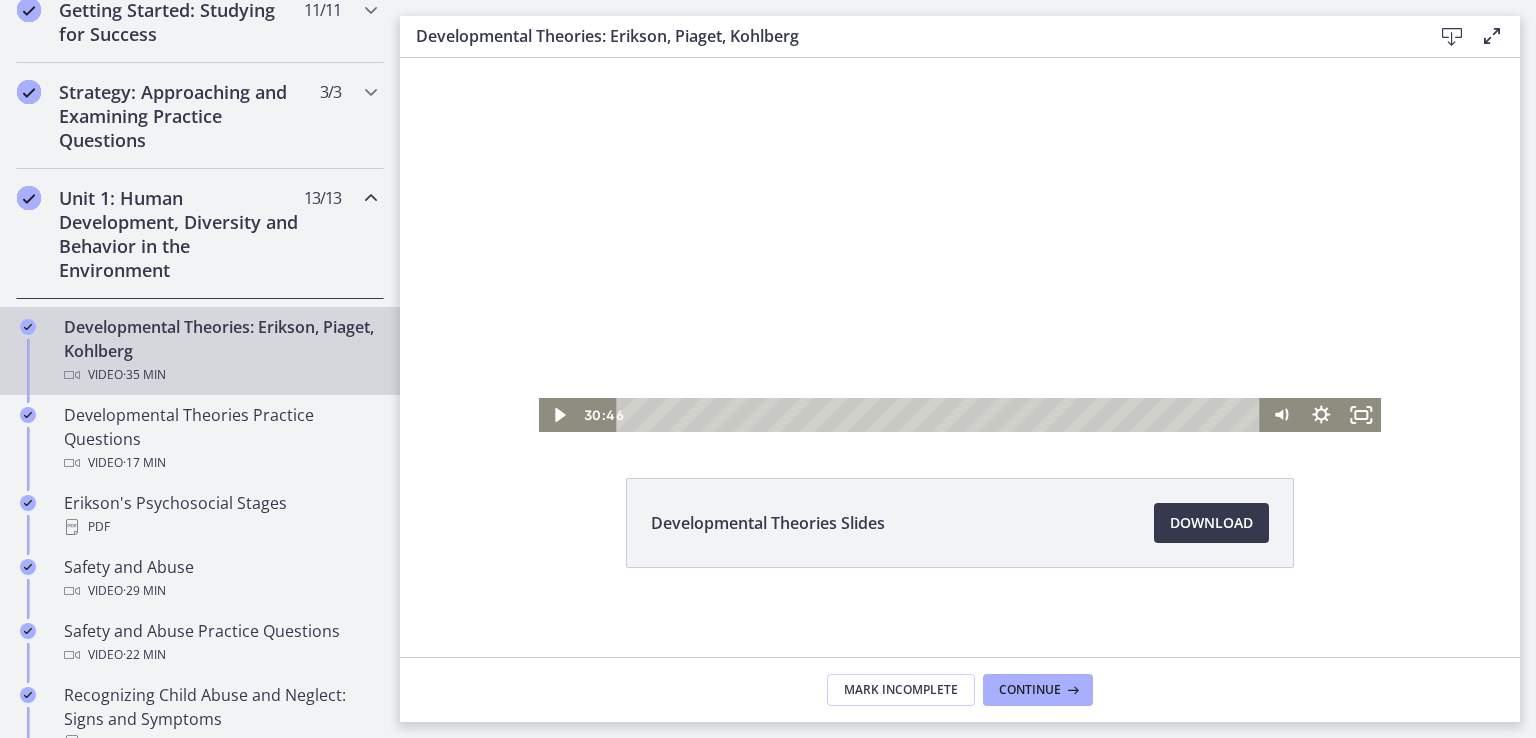 click at bounding box center [960, 195] 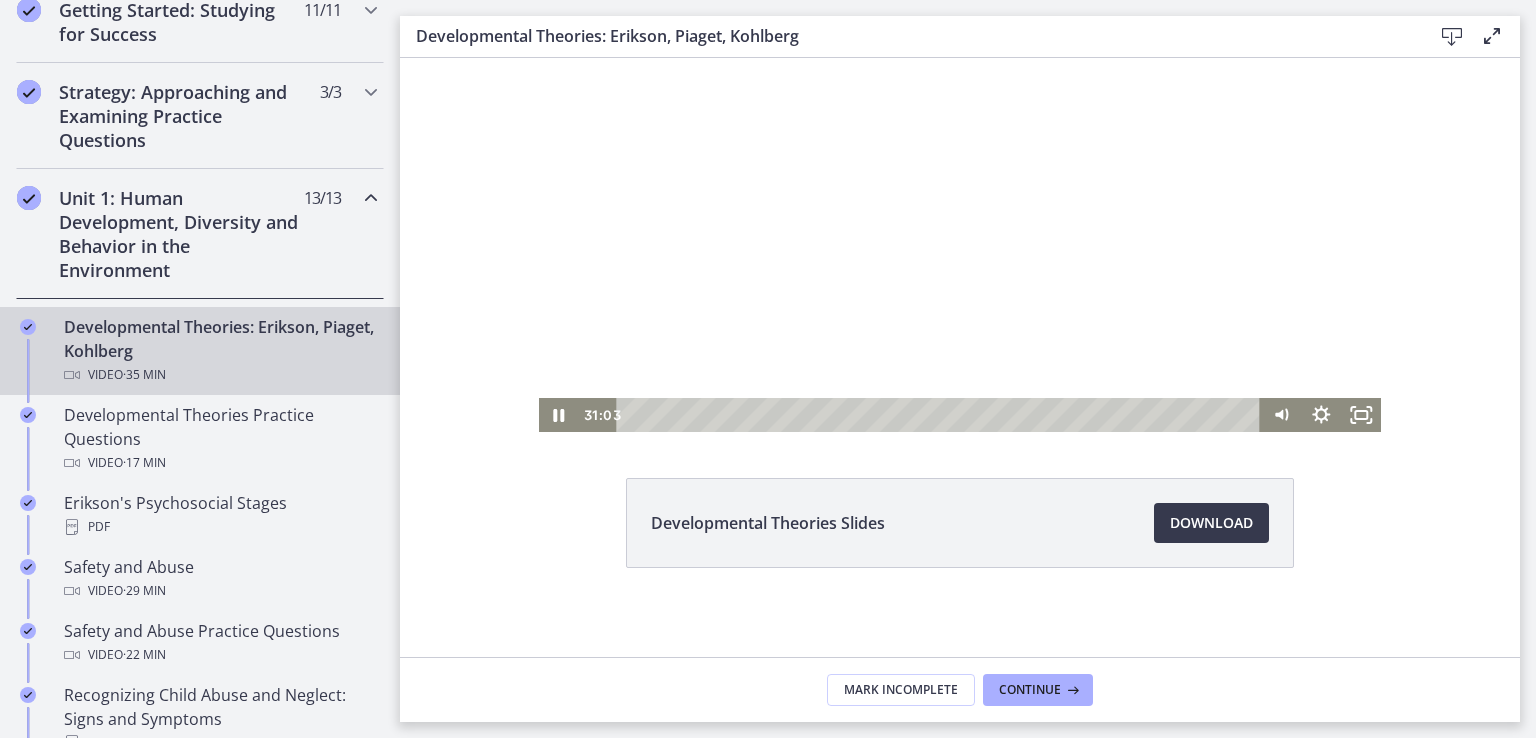 click at bounding box center [960, 195] 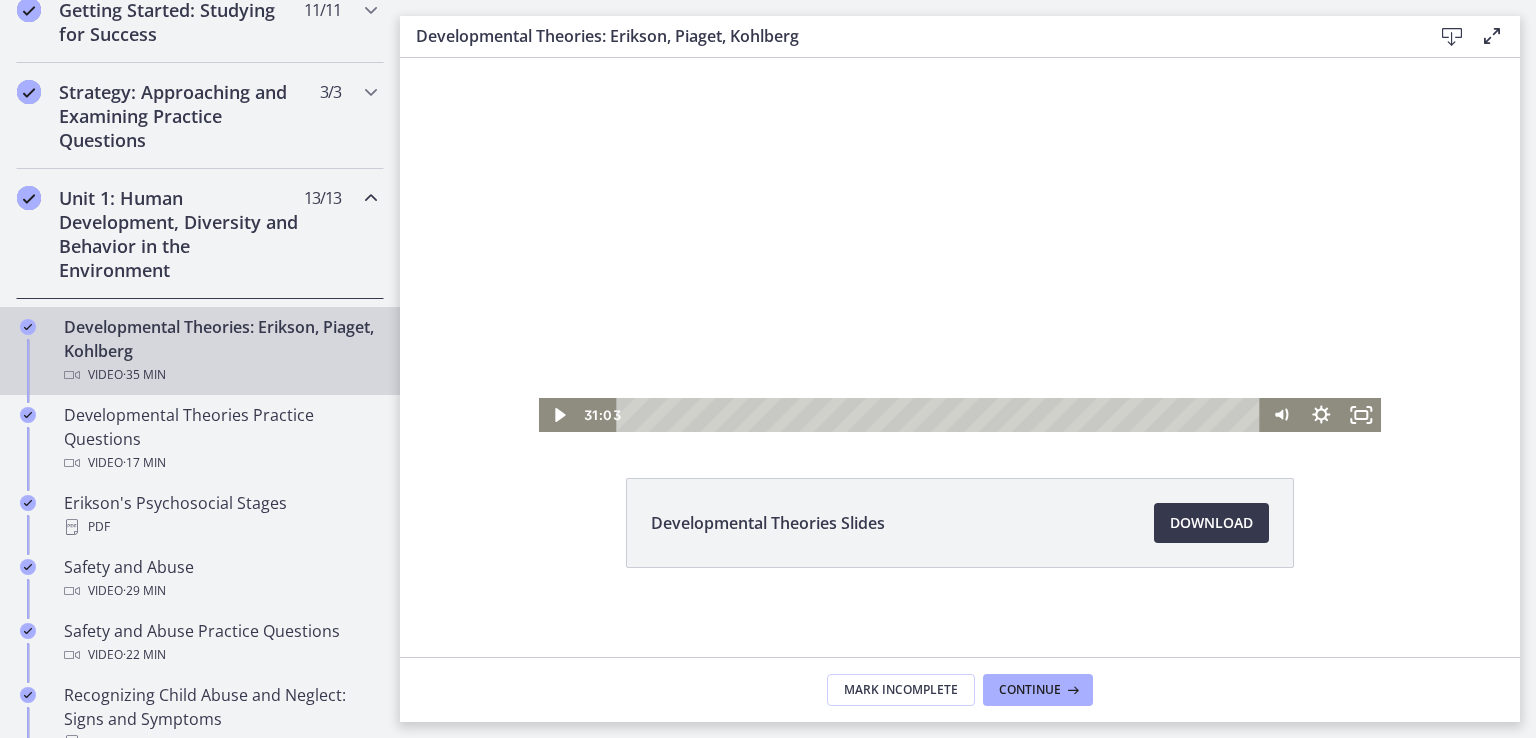 click at bounding box center (960, 195) 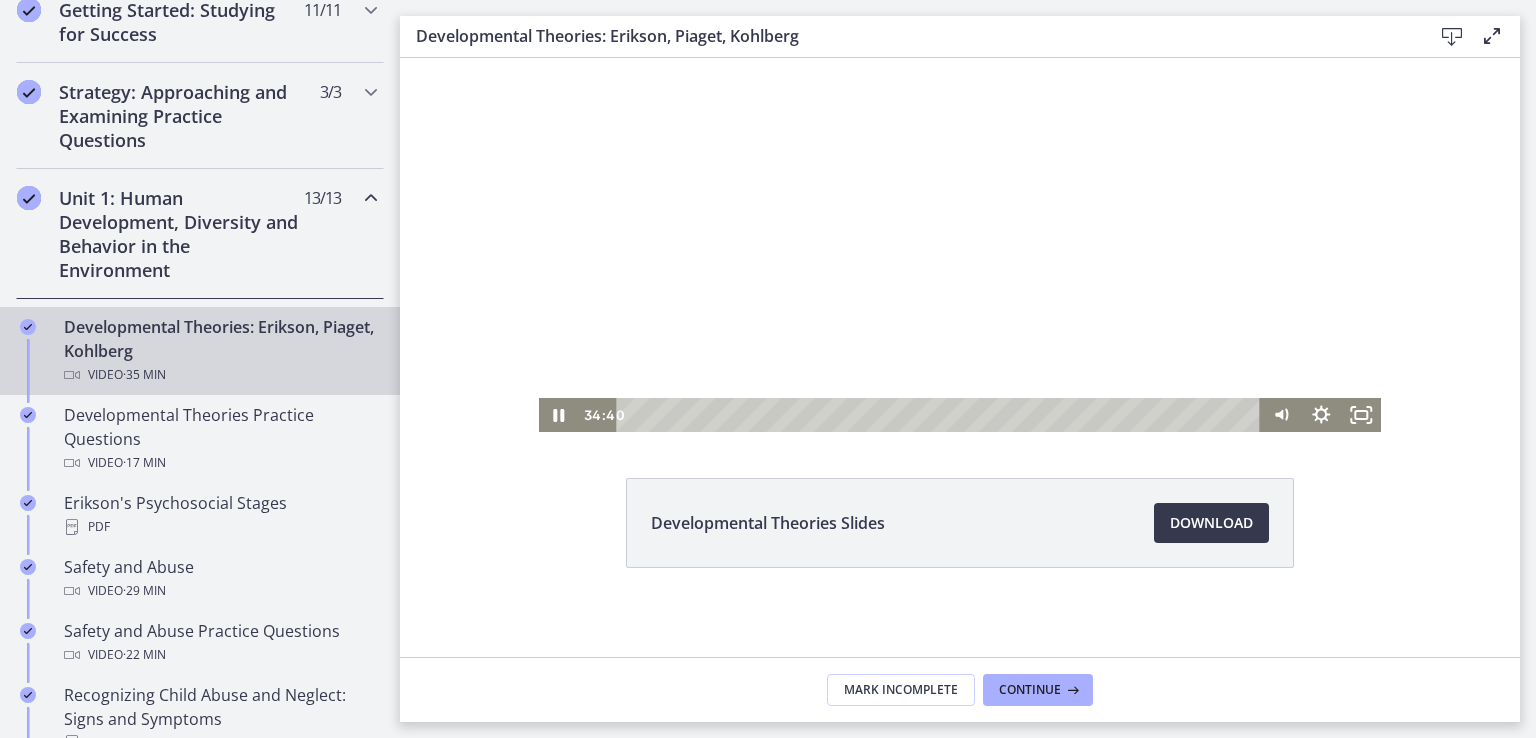 click at bounding box center (960, 195) 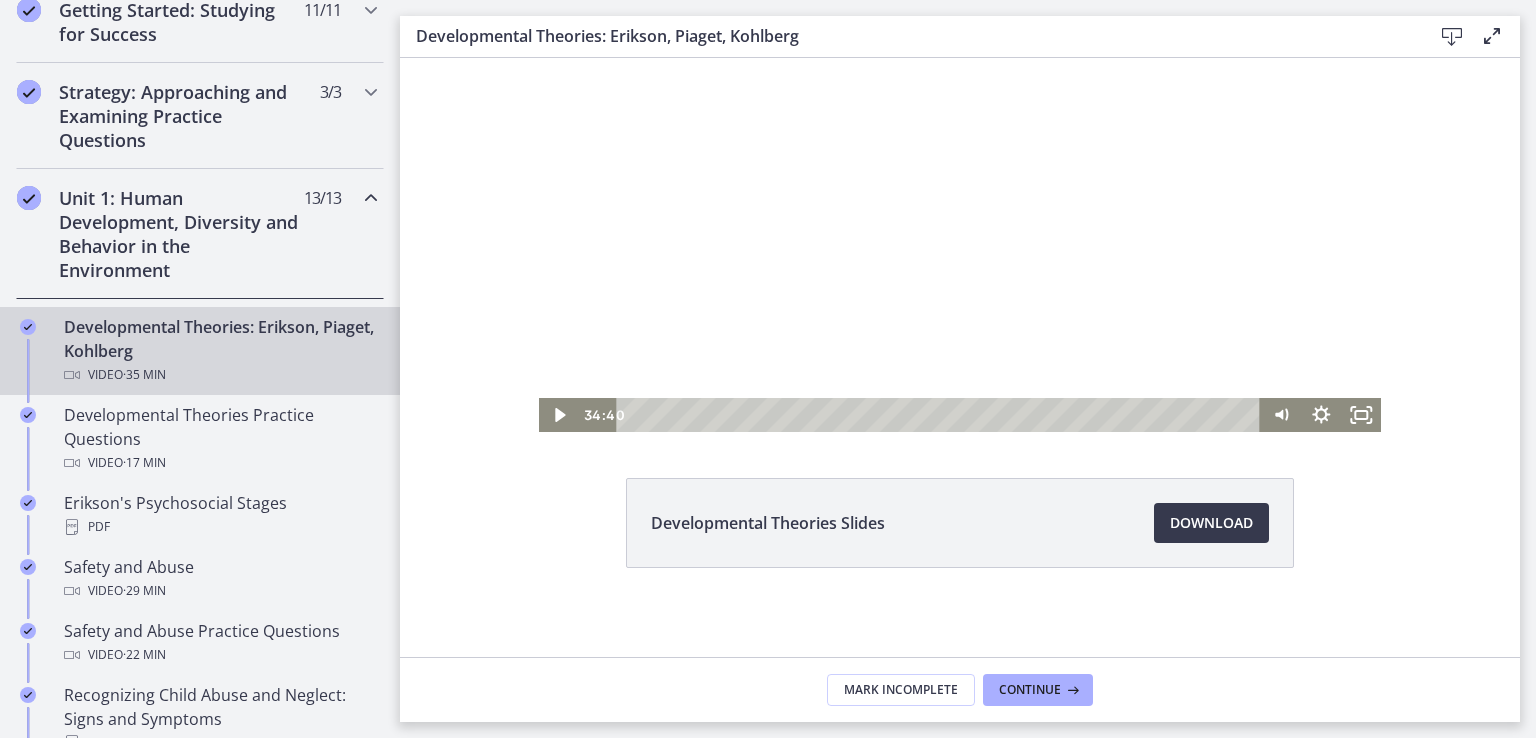 drag, startPoint x: 721, startPoint y: 142, endPoint x: 807, endPoint y: 118, distance: 89.28606 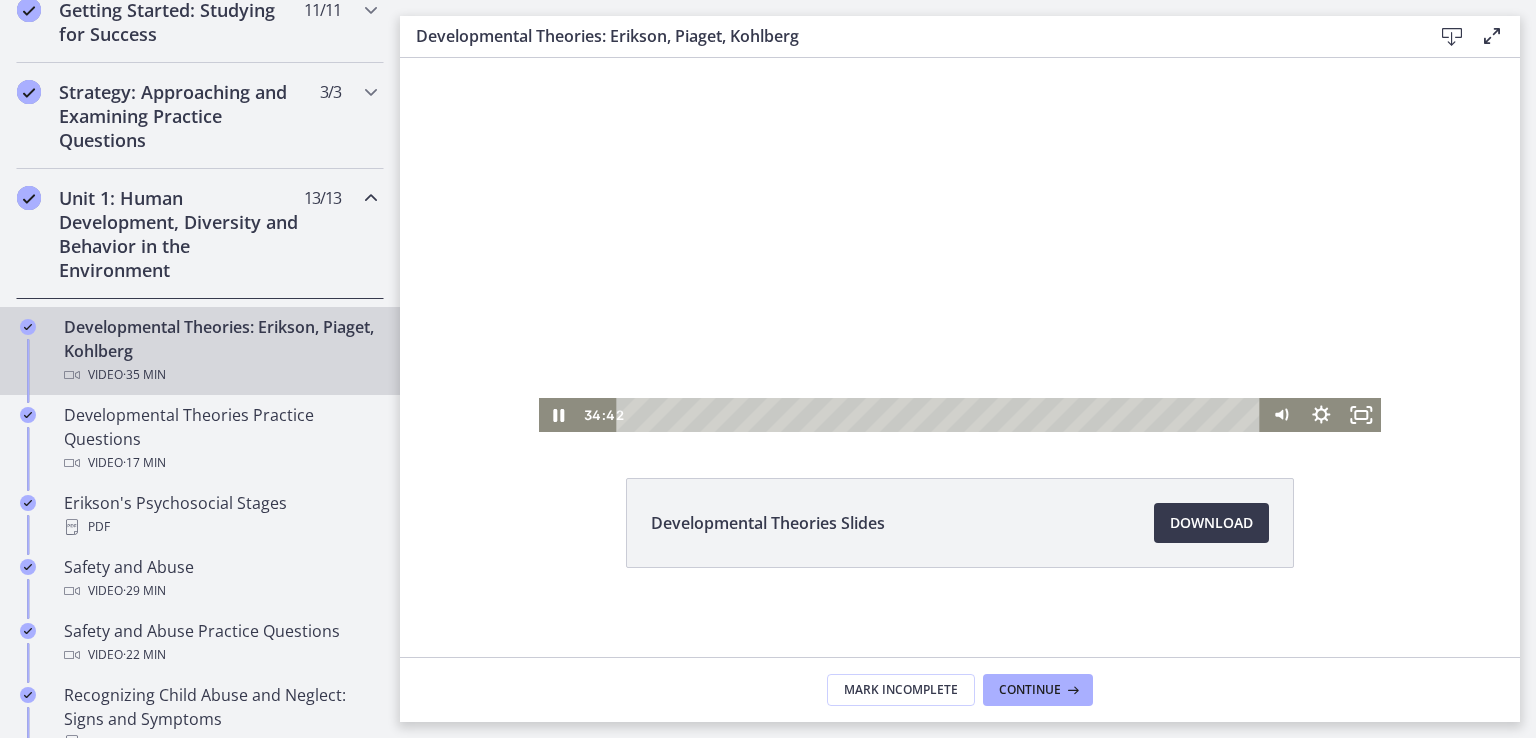 click at bounding box center (960, 195) 